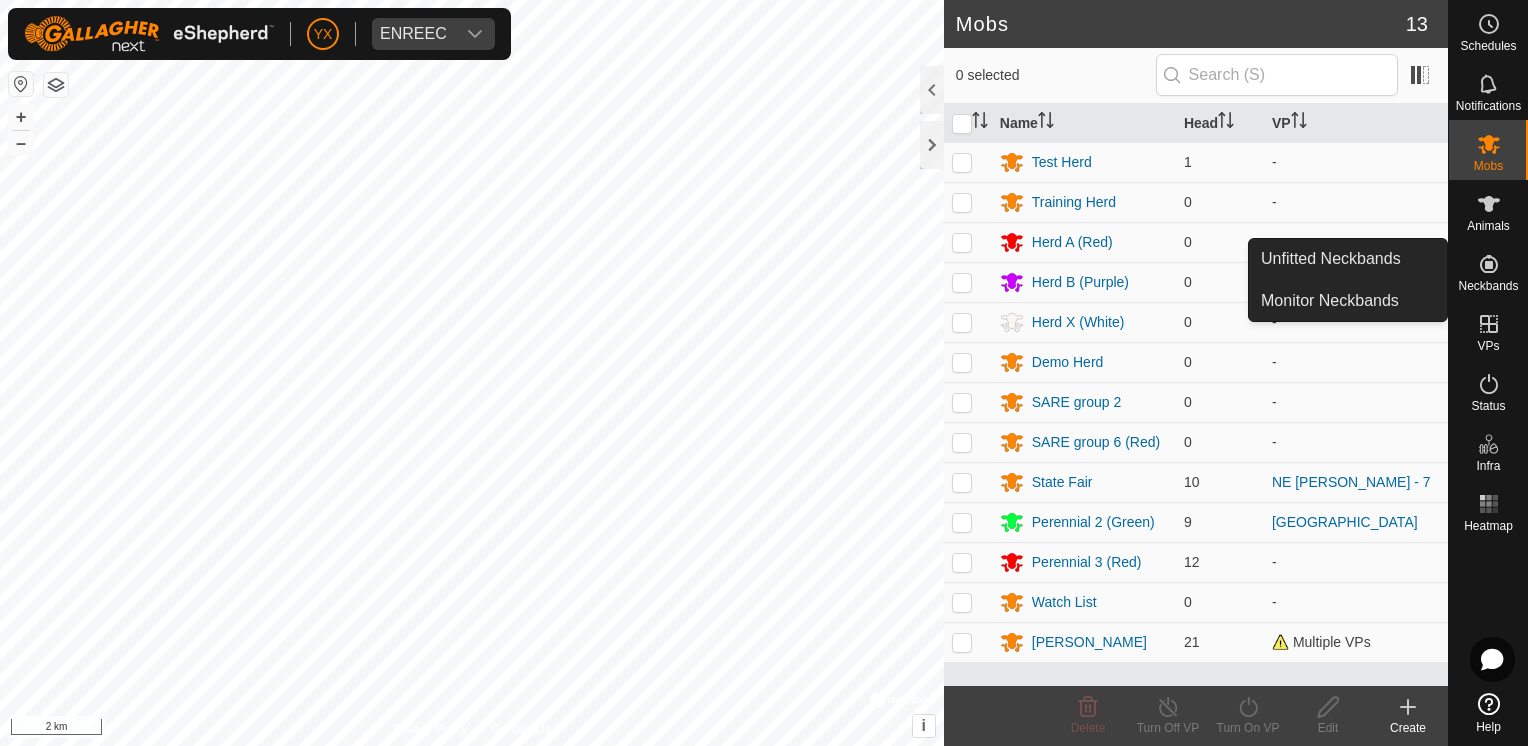 scroll, scrollTop: 0, scrollLeft: 0, axis: both 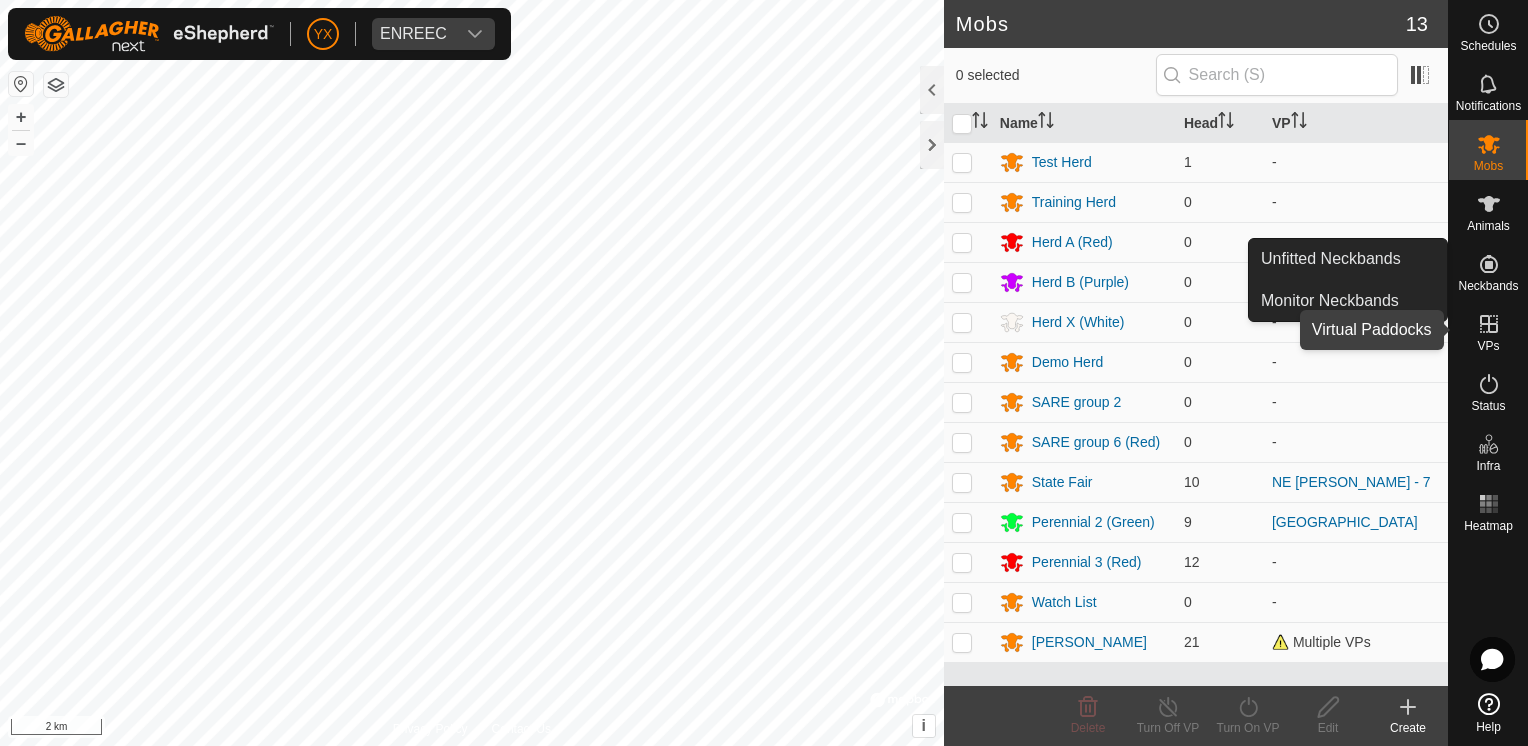 click 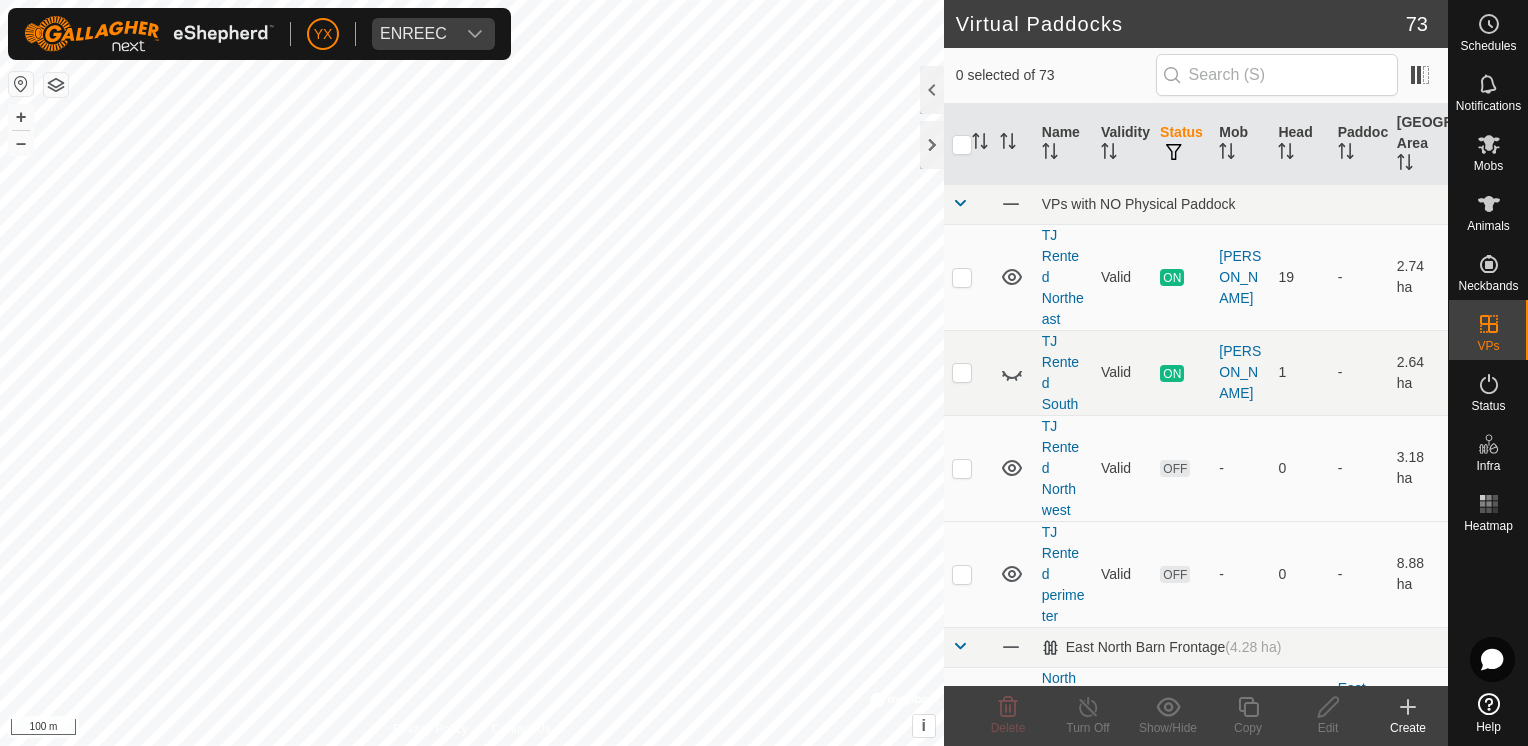 checkbox on "true" 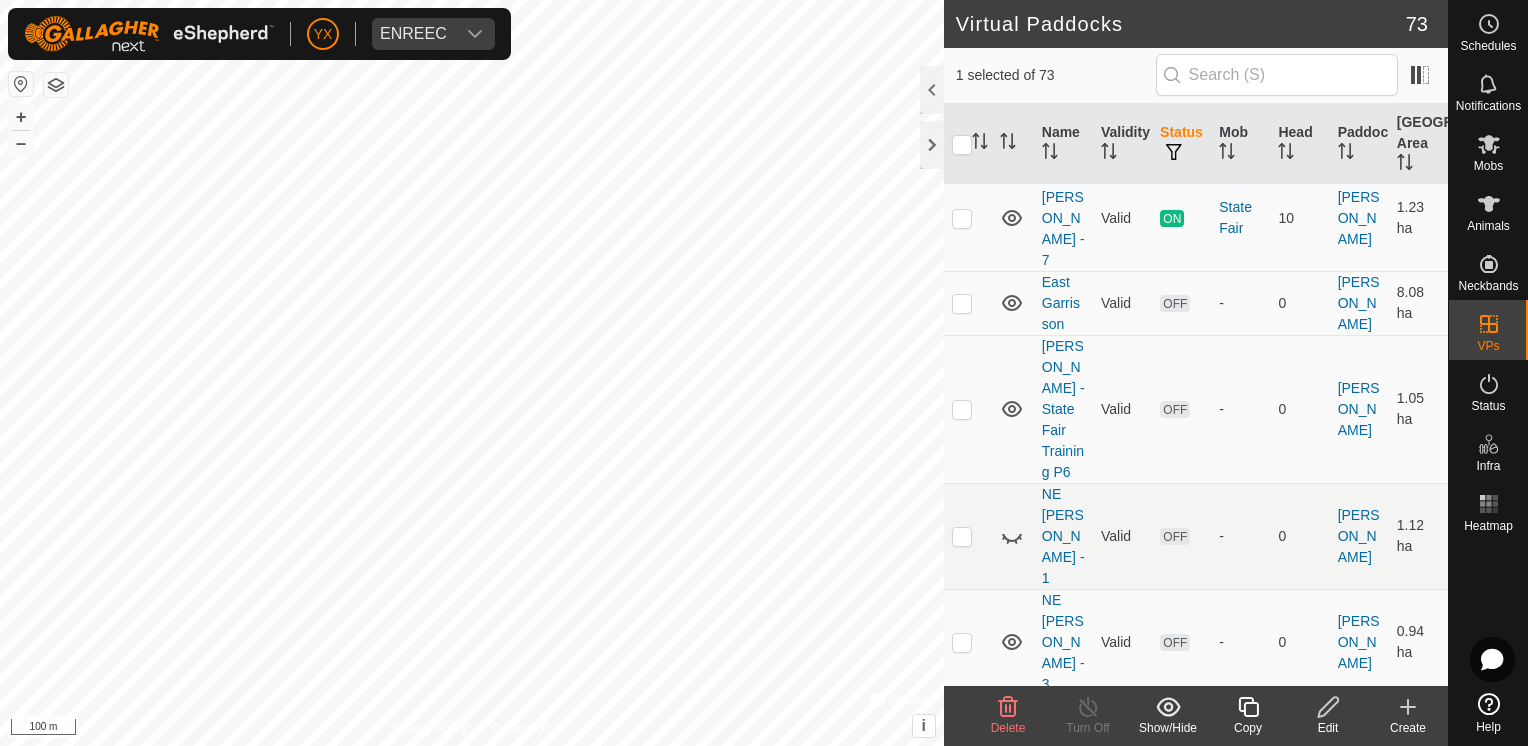 scroll, scrollTop: 1600, scrollLeft: 0, axis: vertical 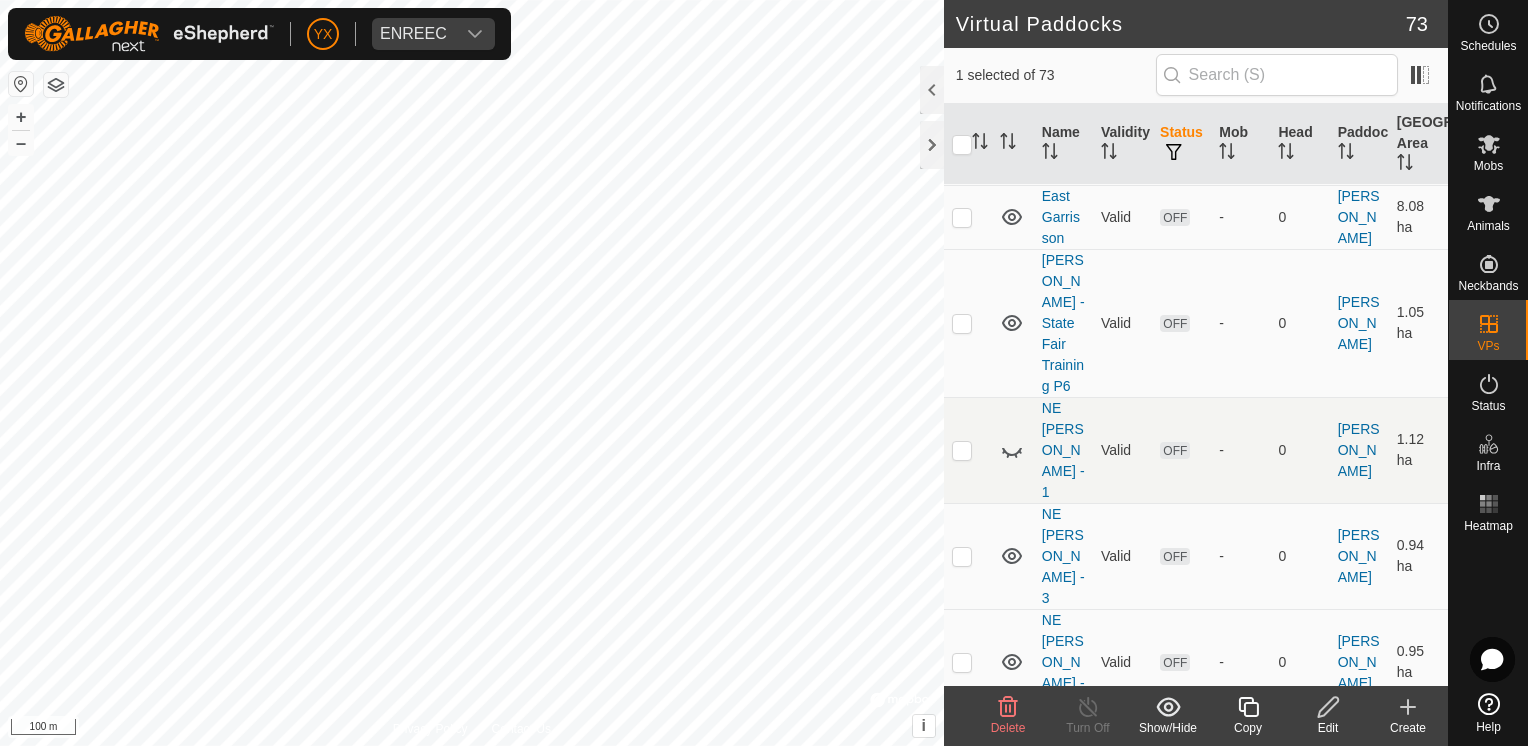 click 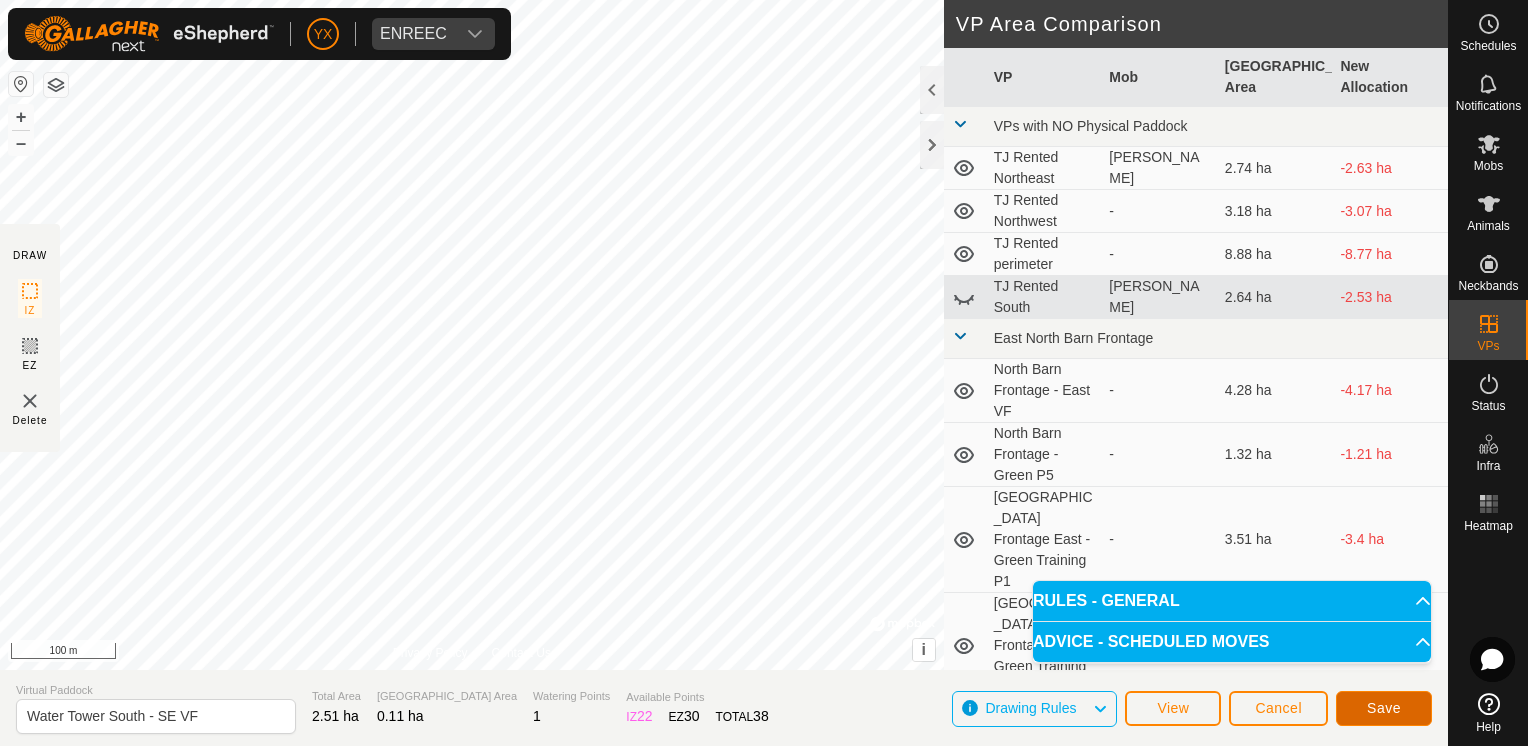 click on "Save" 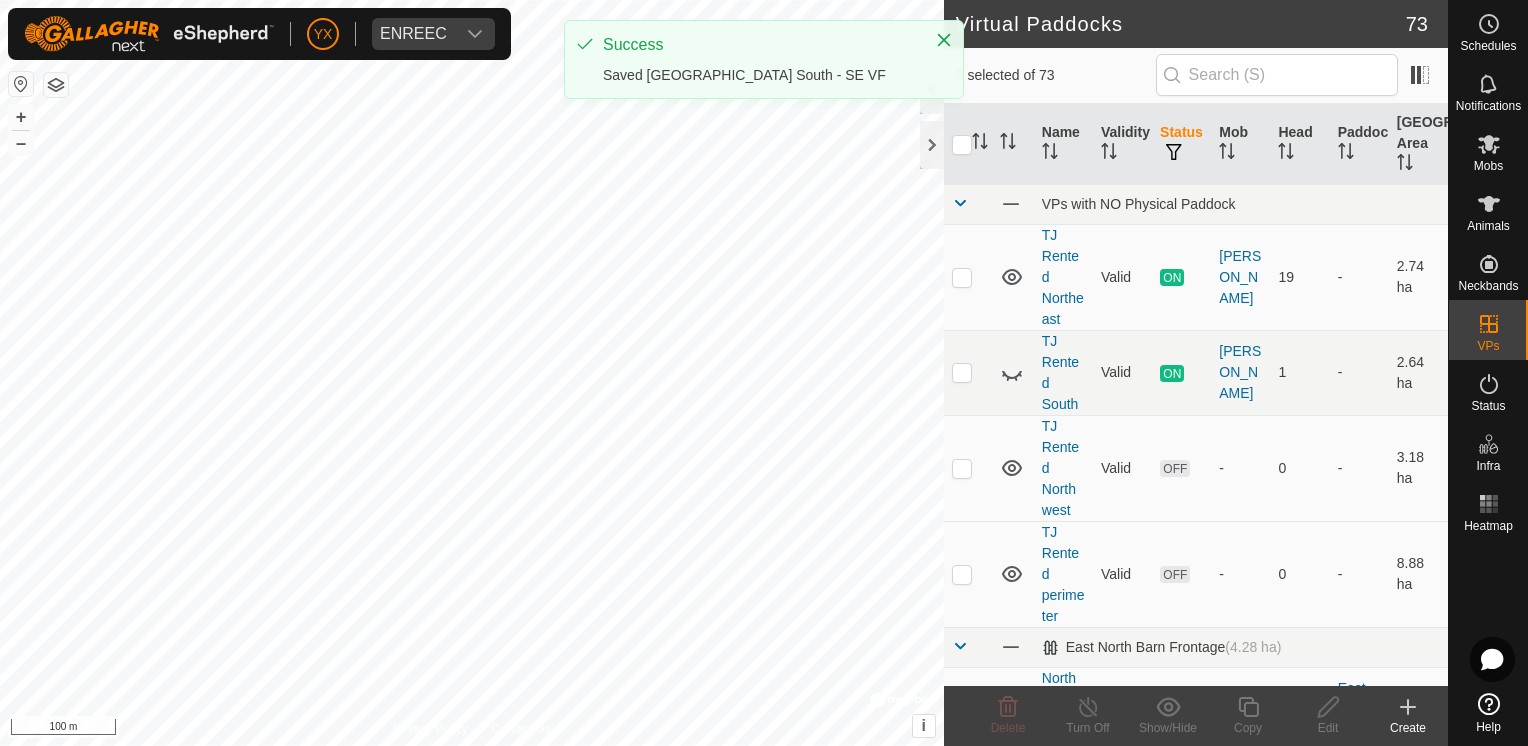 click 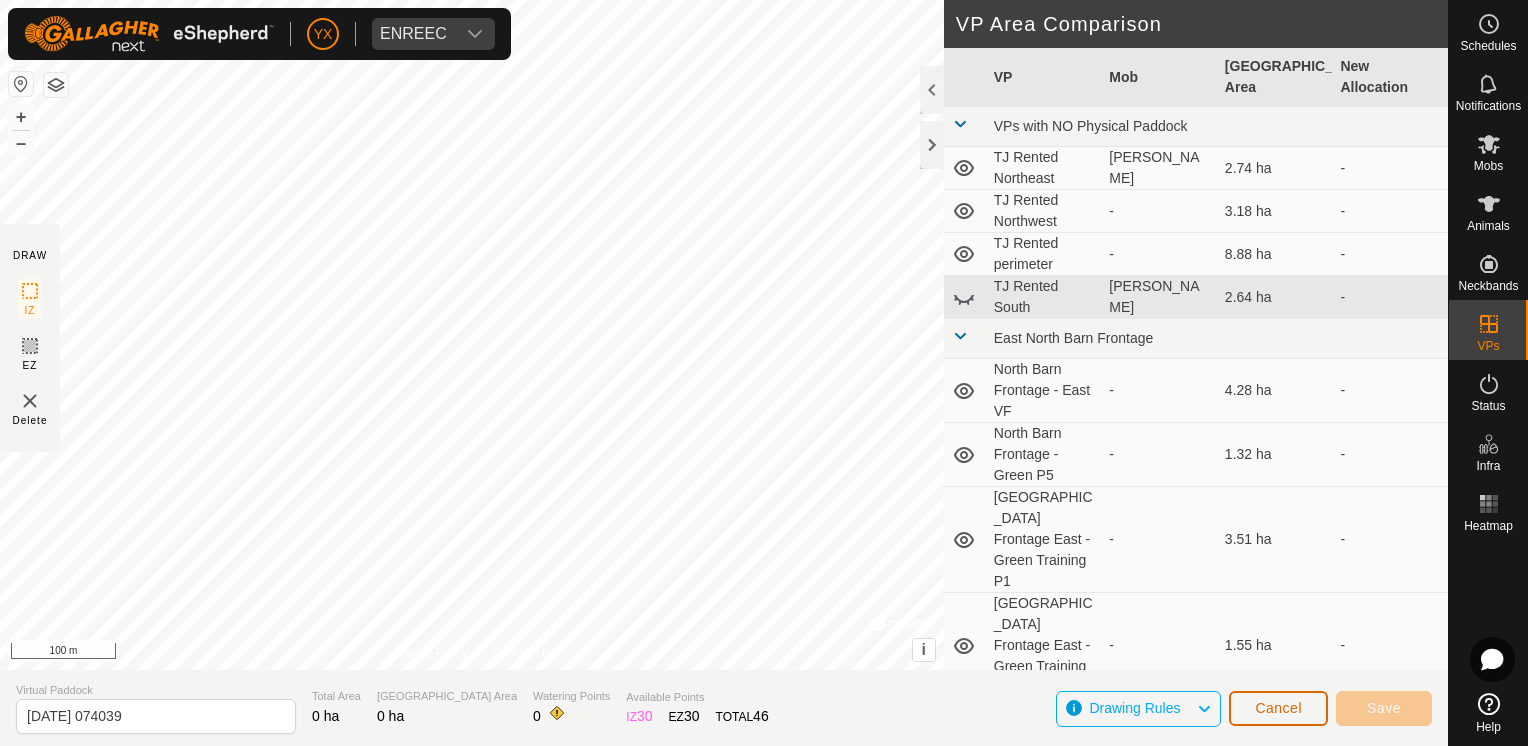 click on "Cancel" 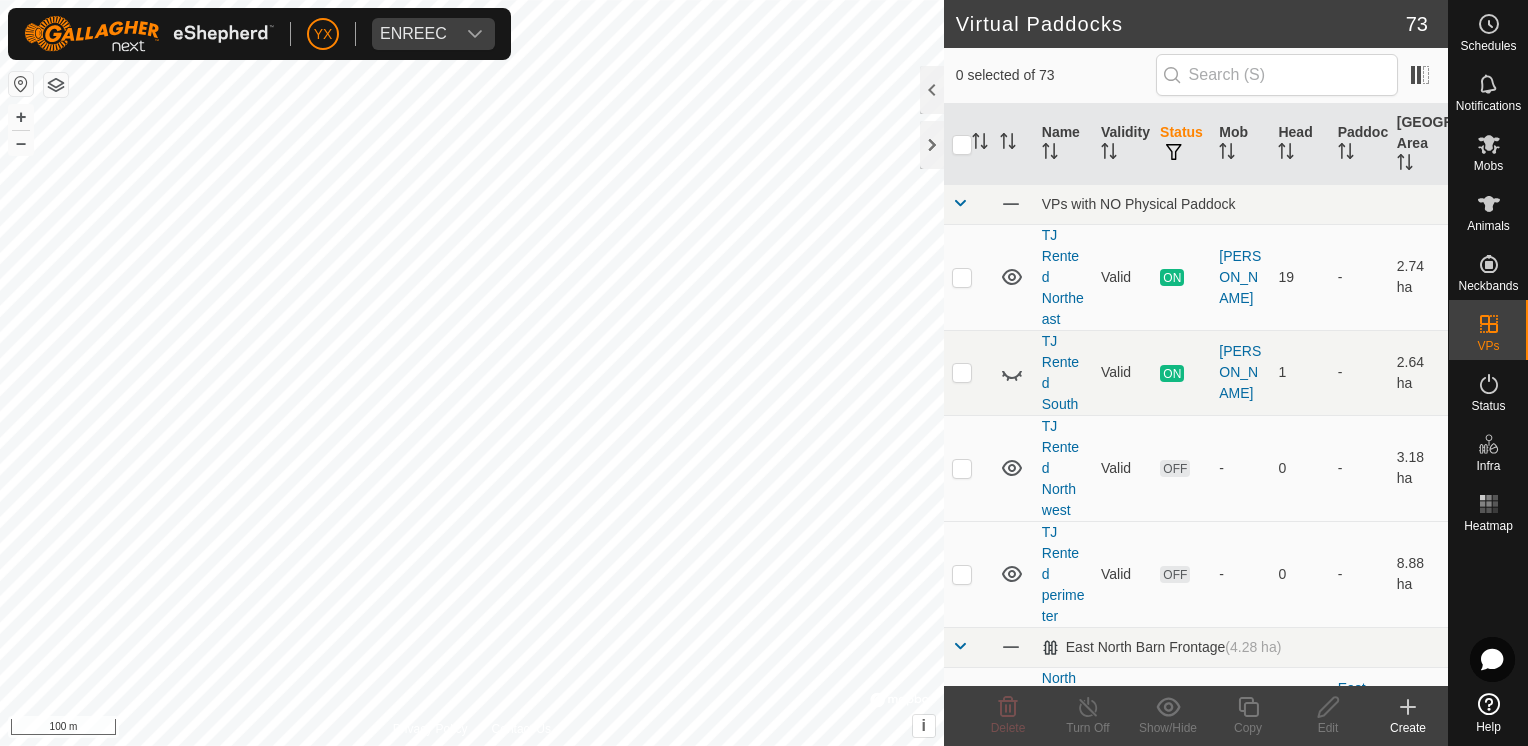 checkbox on "true" 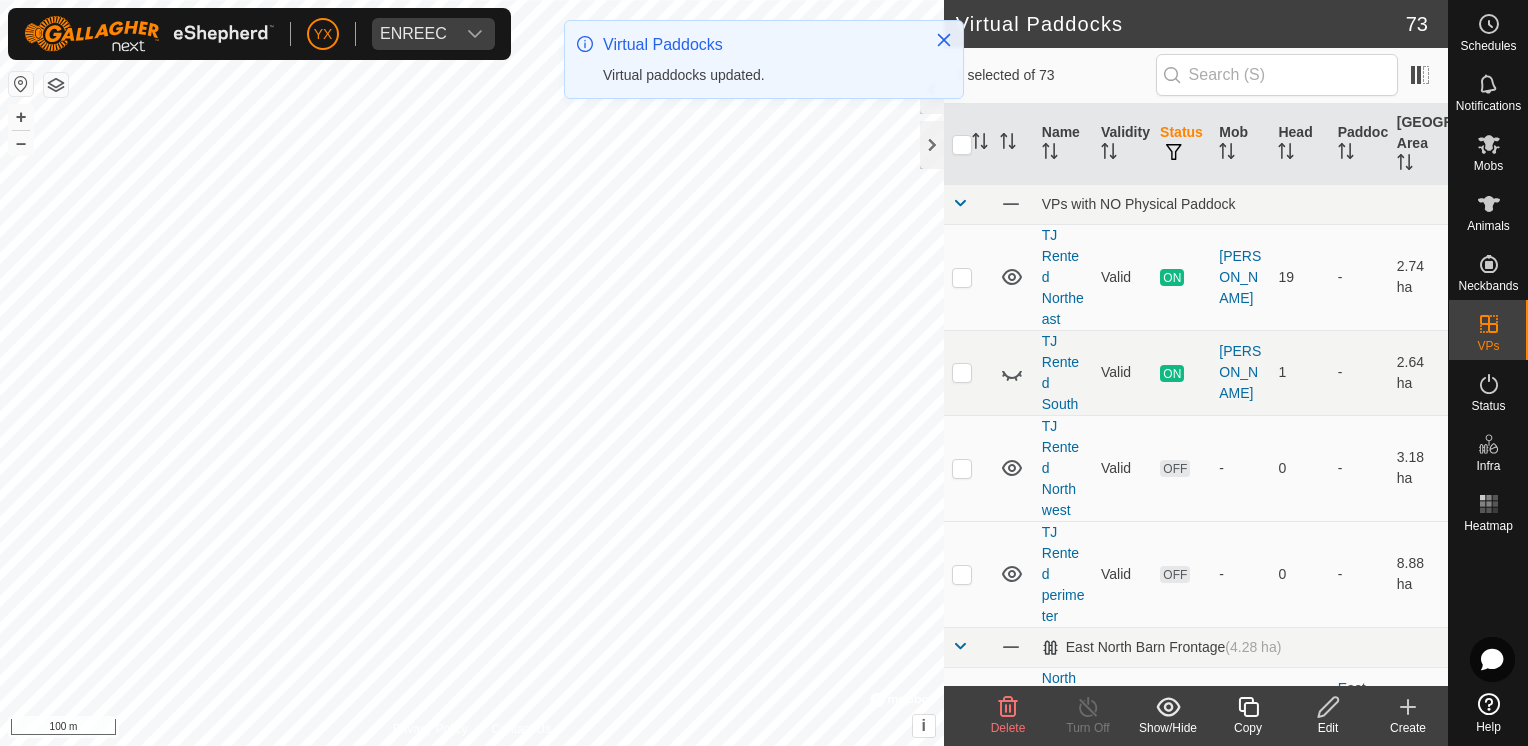 click on "Edit" 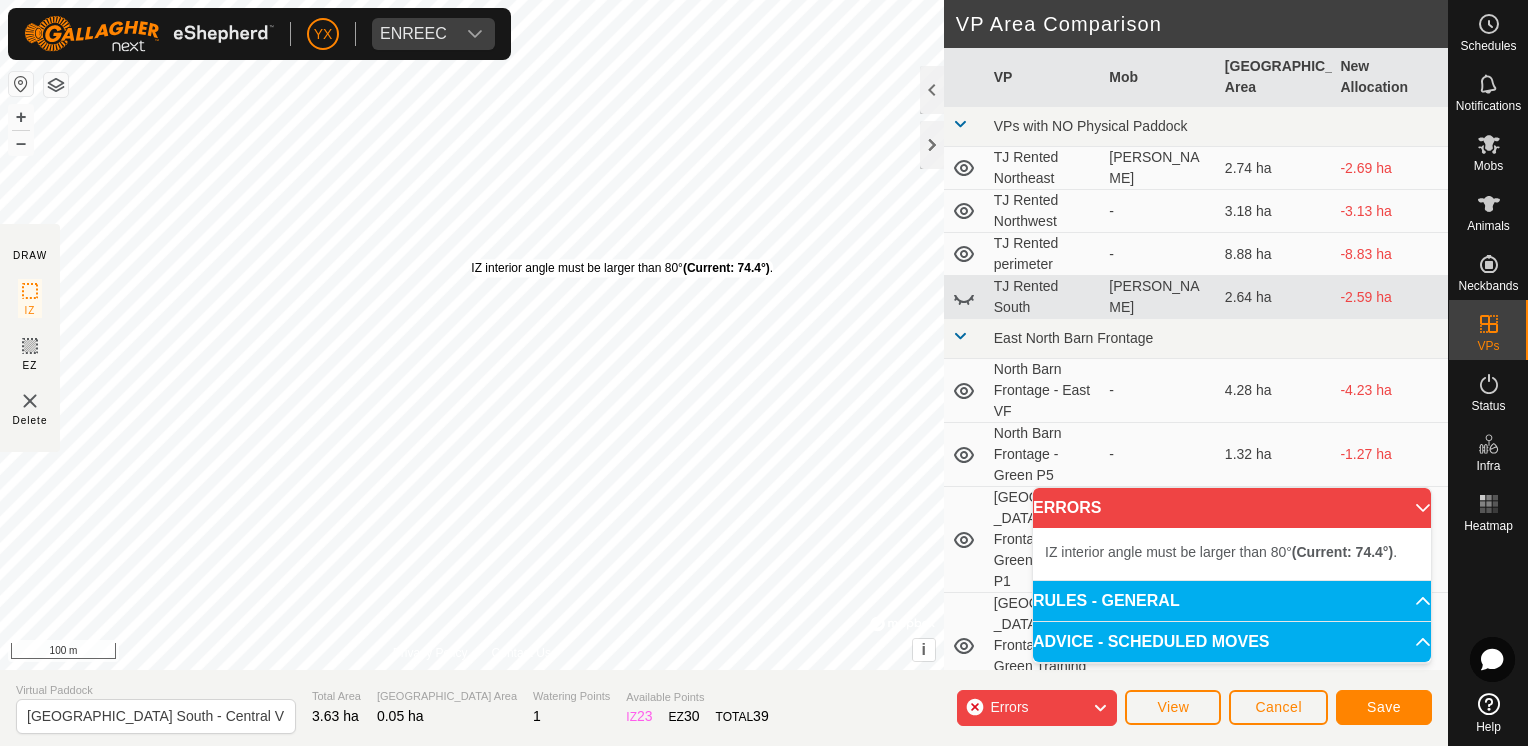 click on "IZ interior angle must be larger than 80°  (Current: 74.4°) . + – ⇧ i ©  Mapbox , ©  OpenStreetMap ,  Improve this map 100 m" at bounding box center (472, 335) 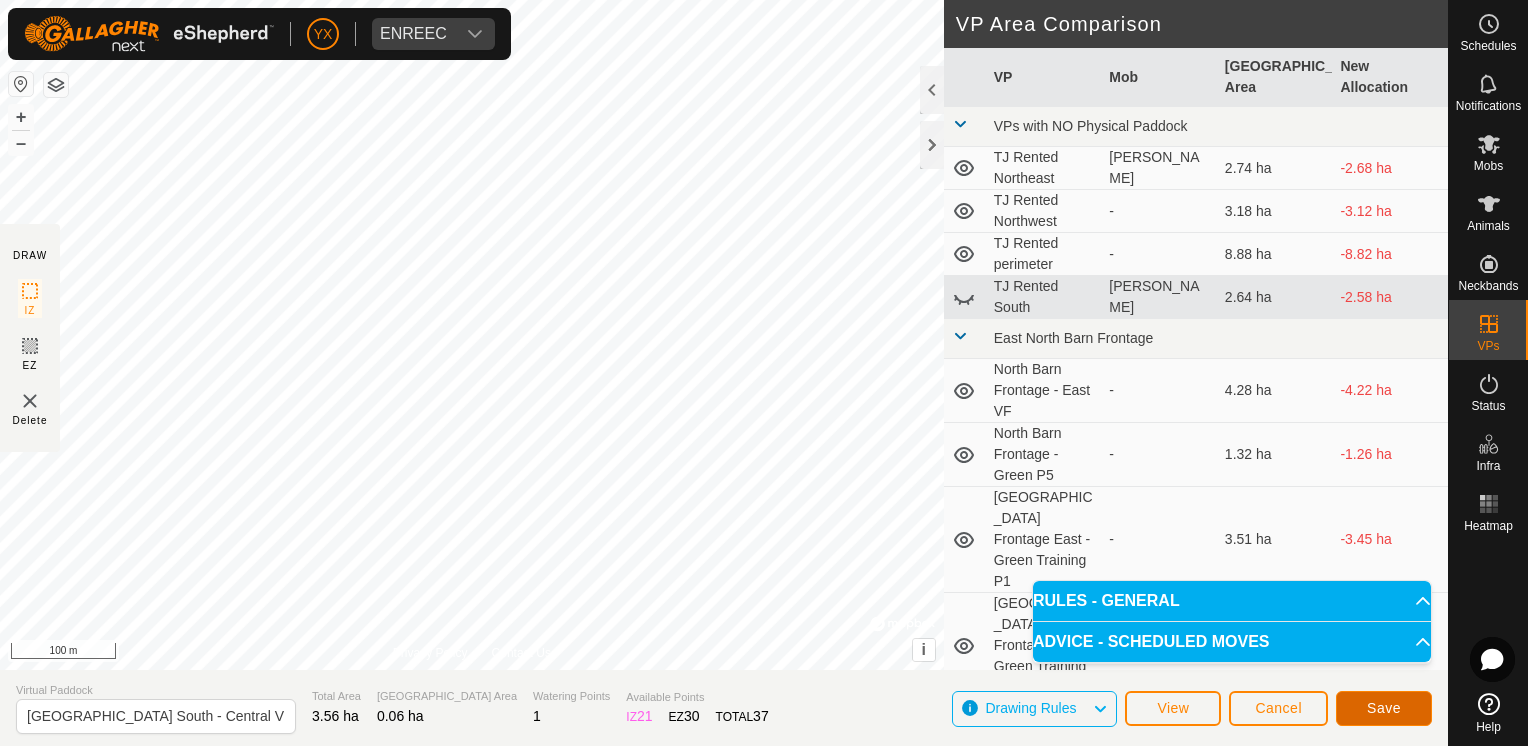 click on "Save" 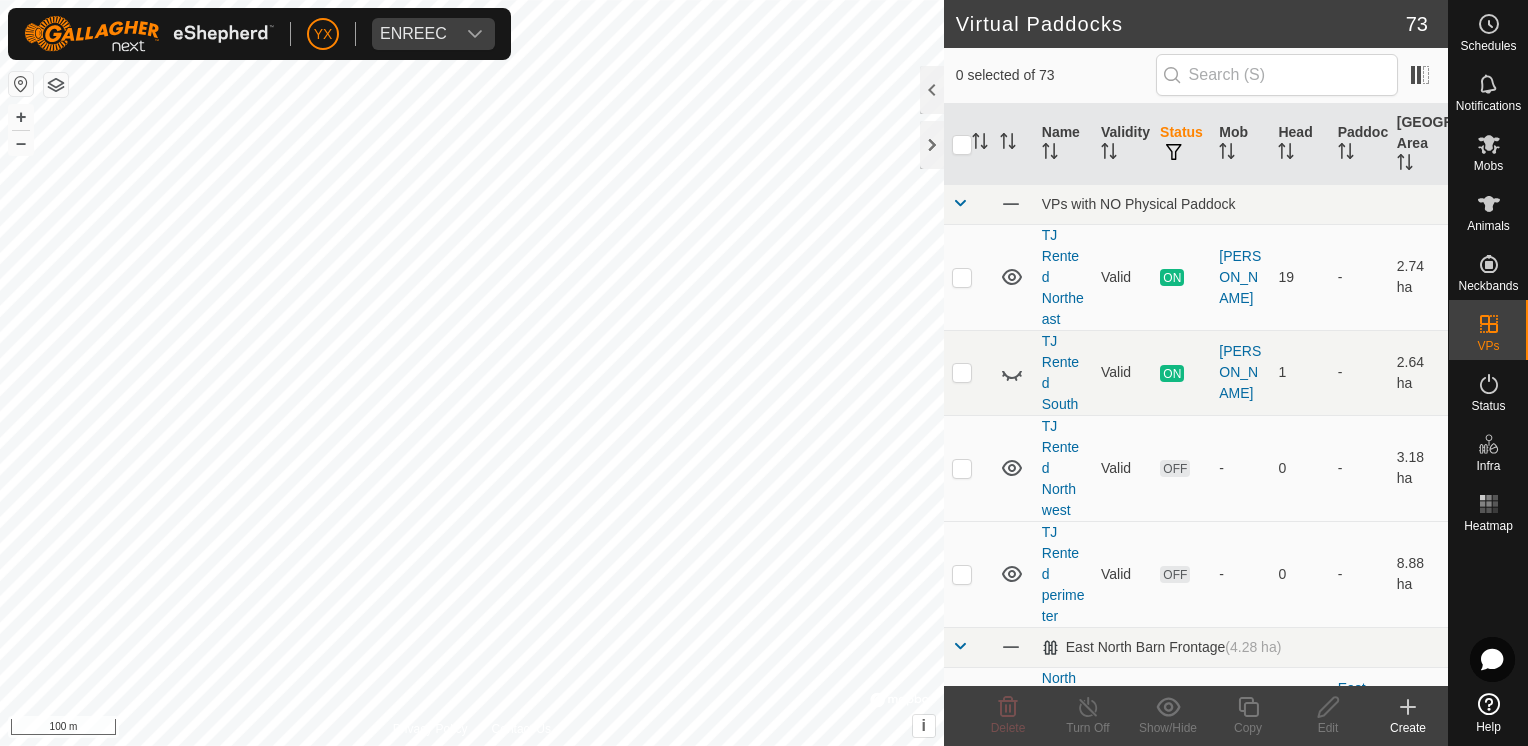 click 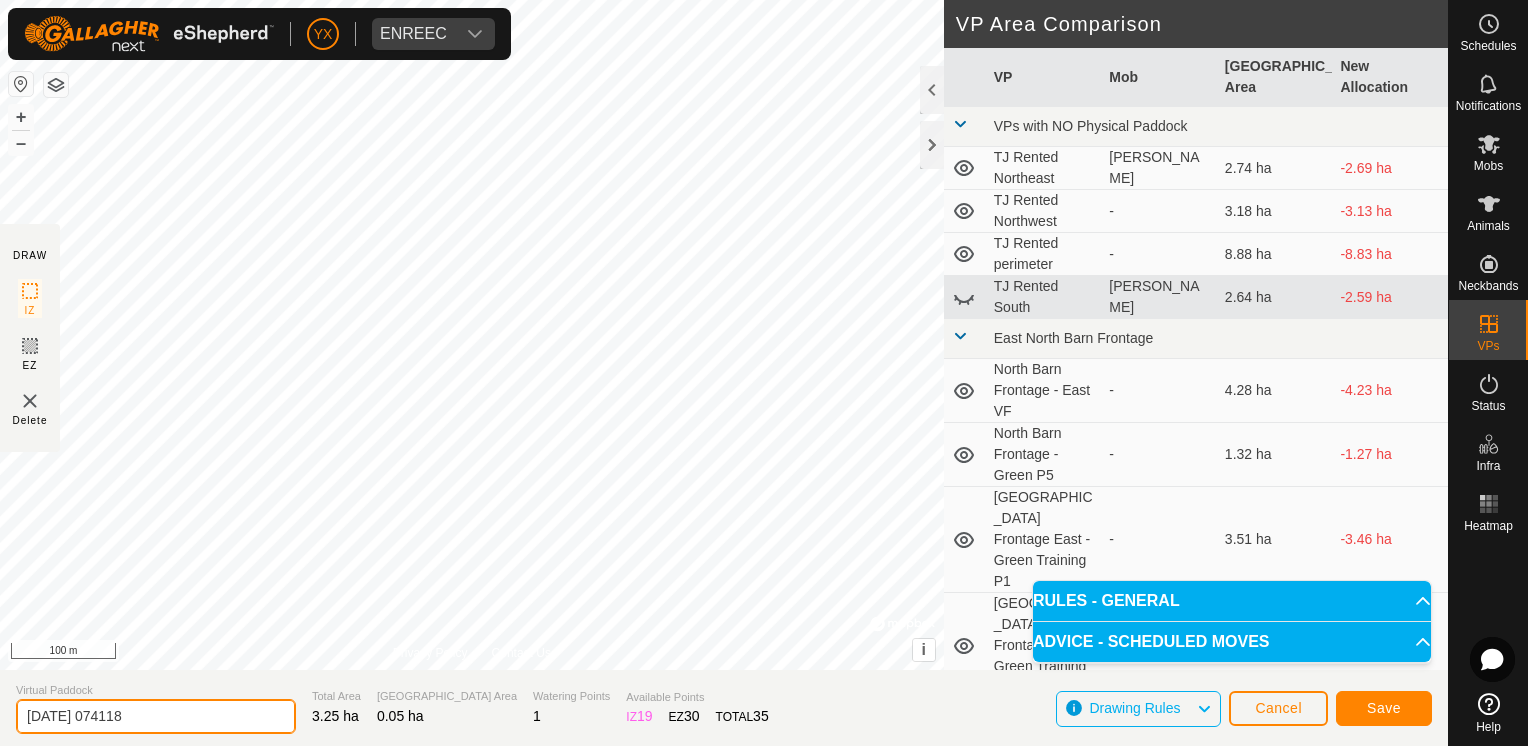 click on "[DATE] 074118" 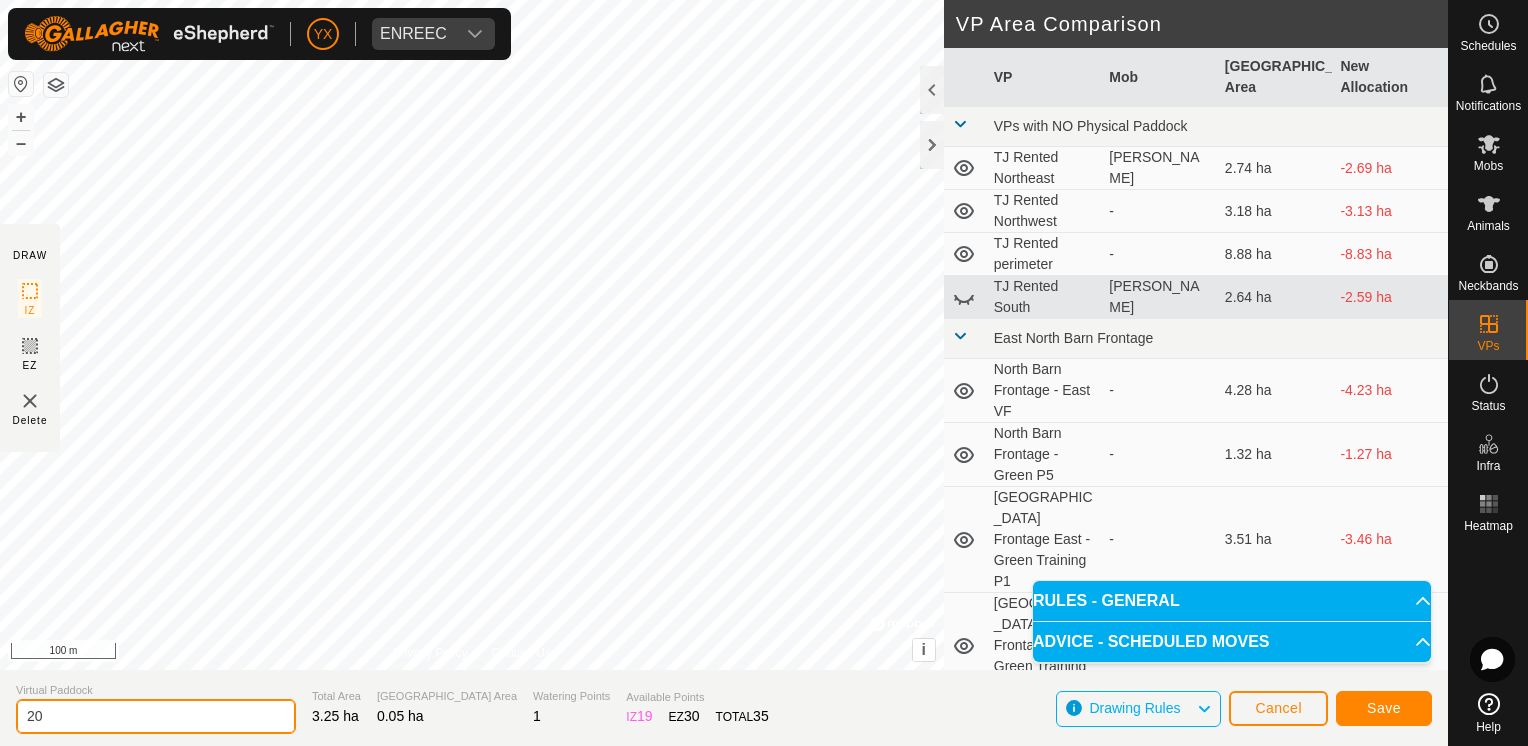 type on "2" 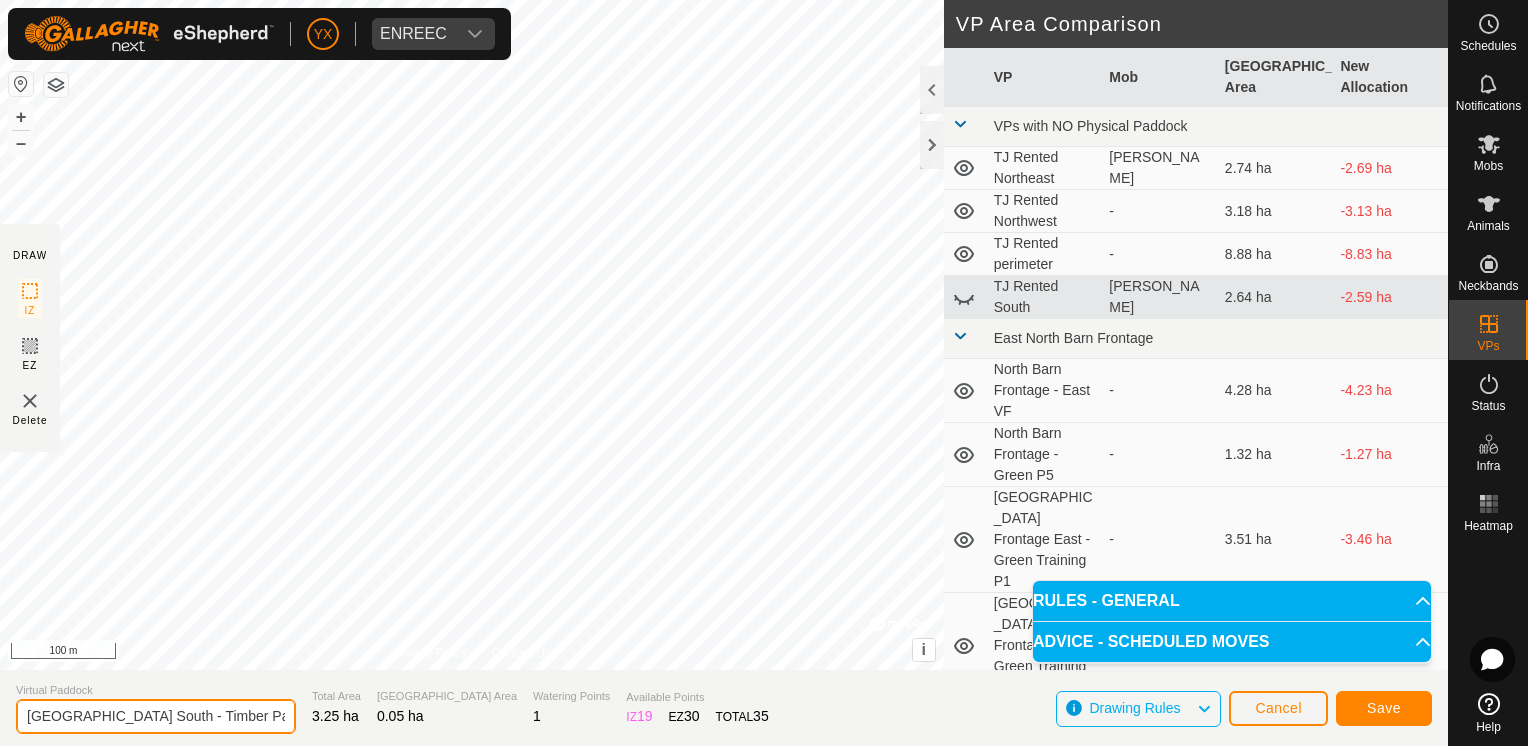 type on "[GEOGRAPHIC_DATA] South - Timber Patch" 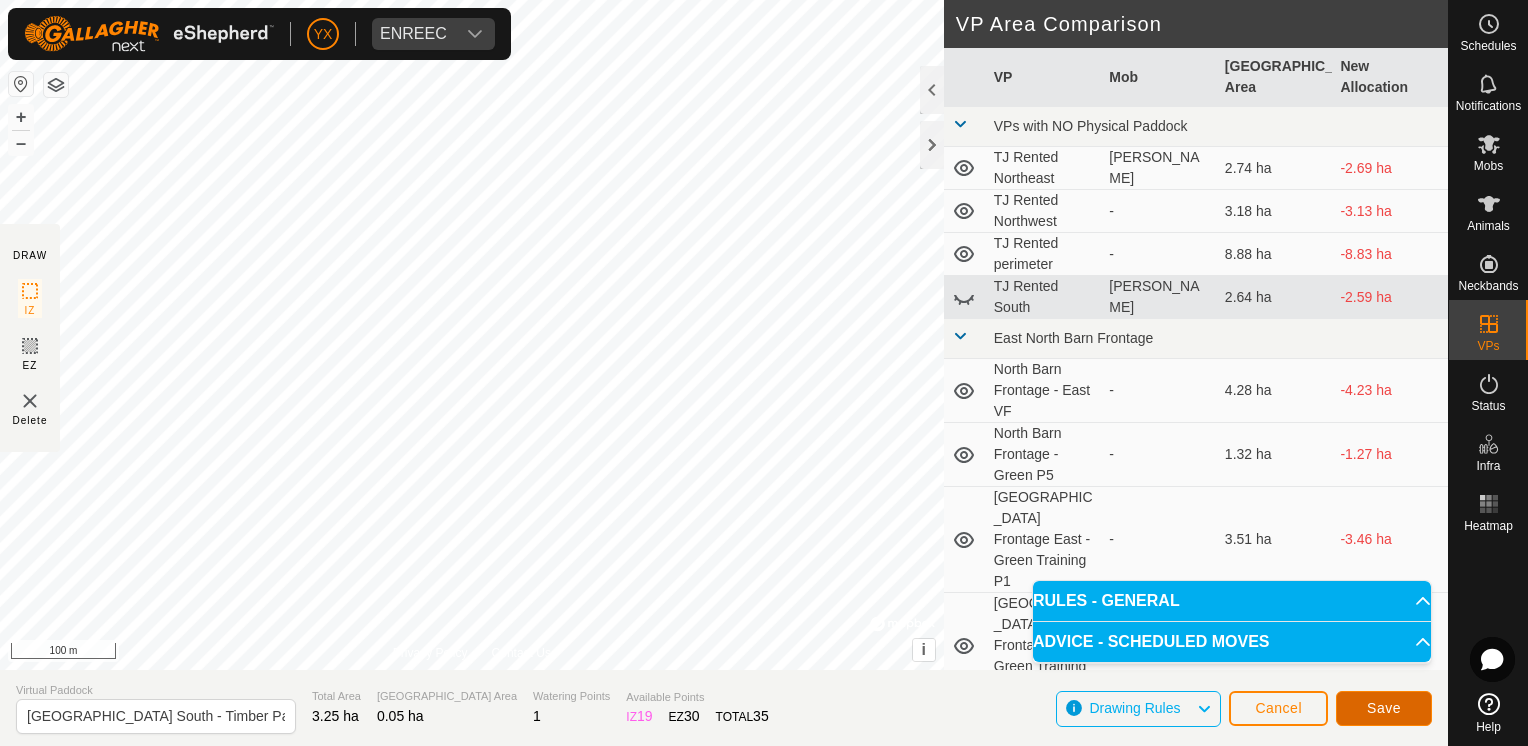 click on "Save" 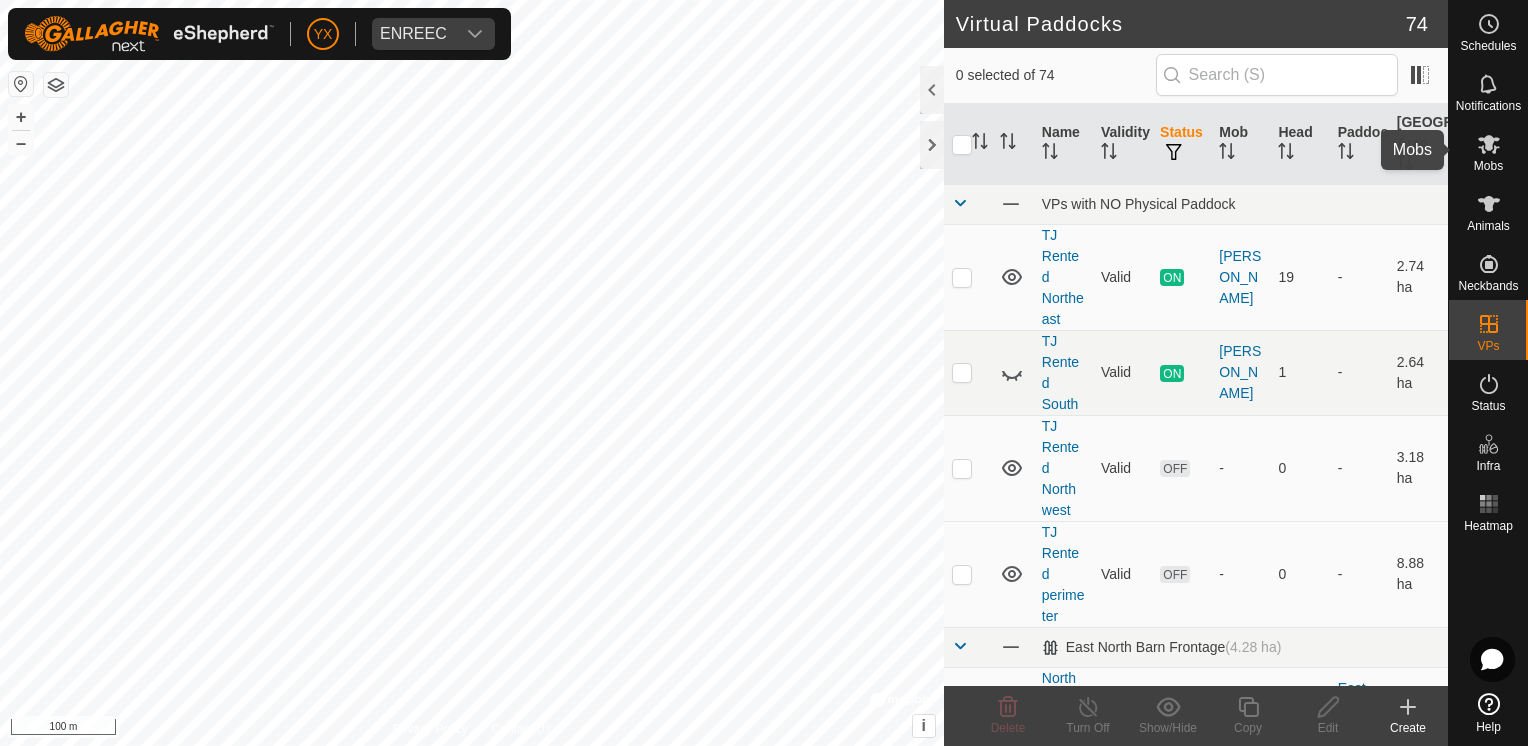 click on "Mobs" at bounding box center (1488, 166) 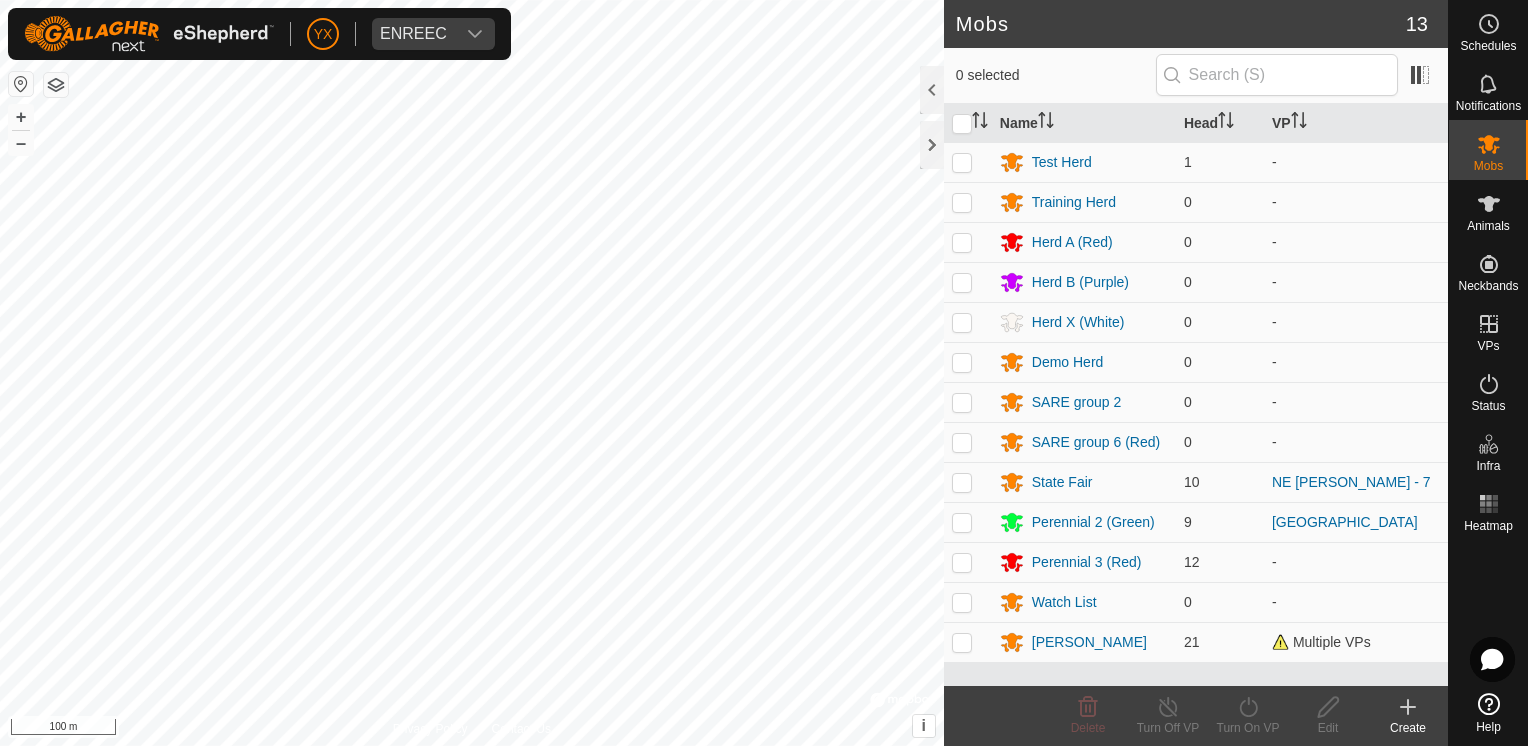 click at bounding box center [962, 562] 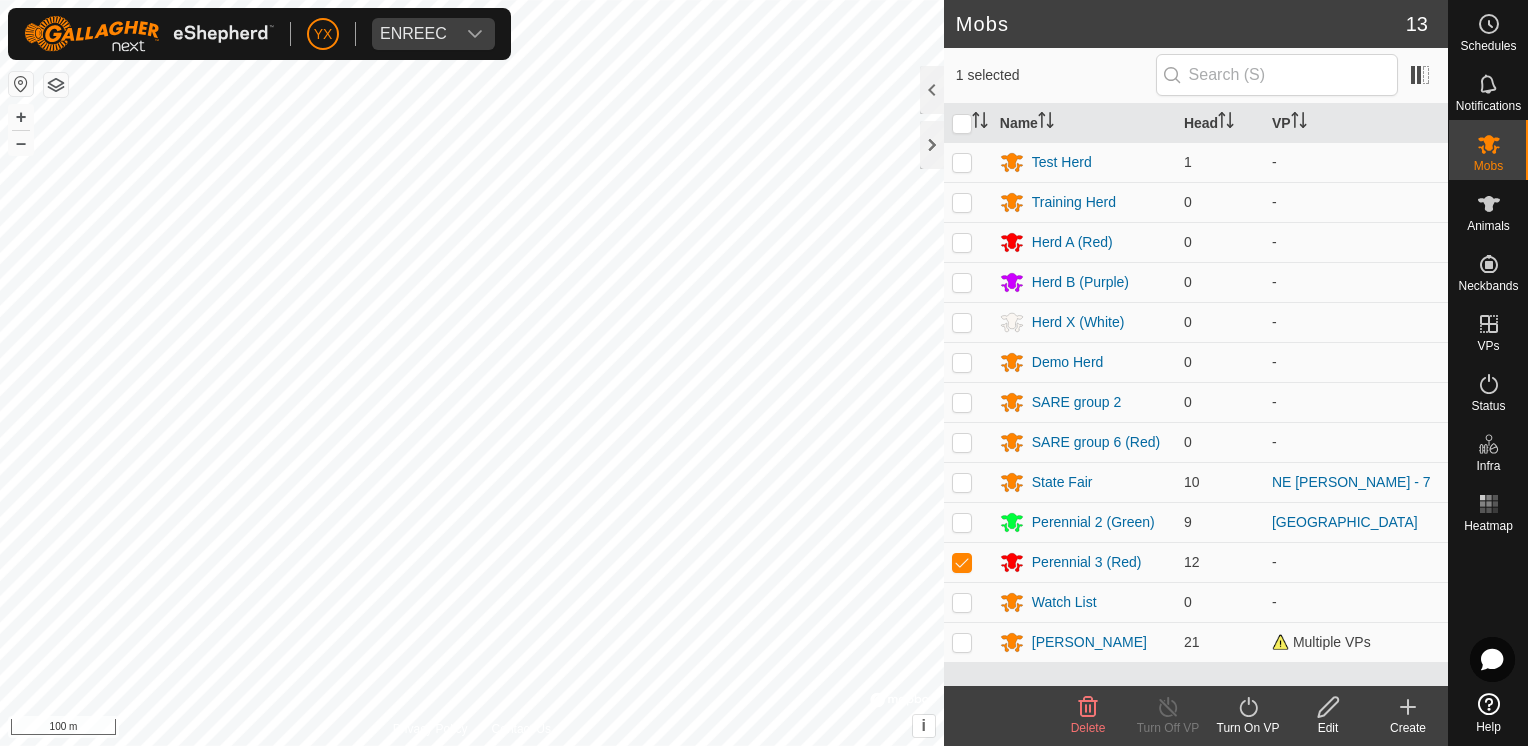 click 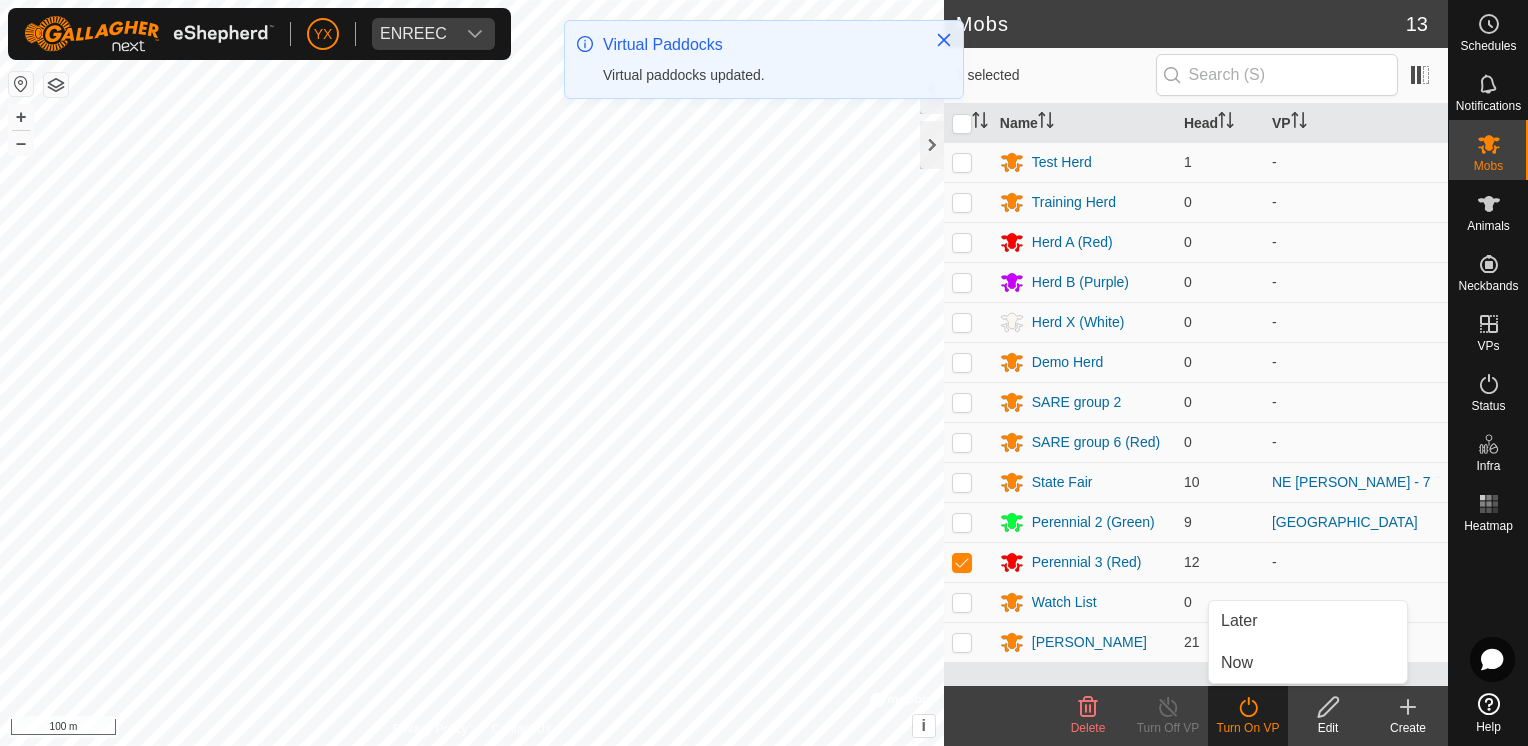 click on "Now" at bounding box center [1308, 663] 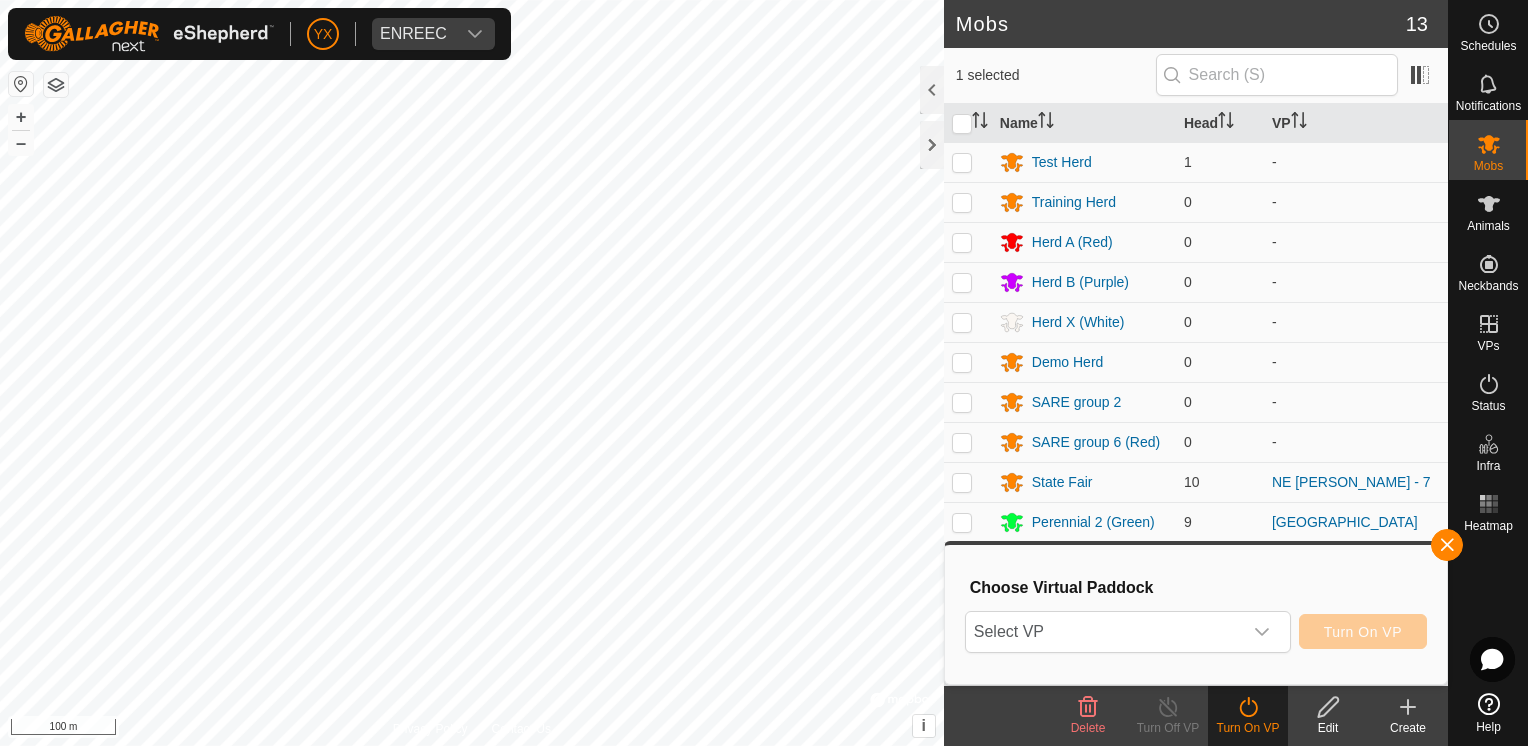 click at bounding box center (1262, 632) 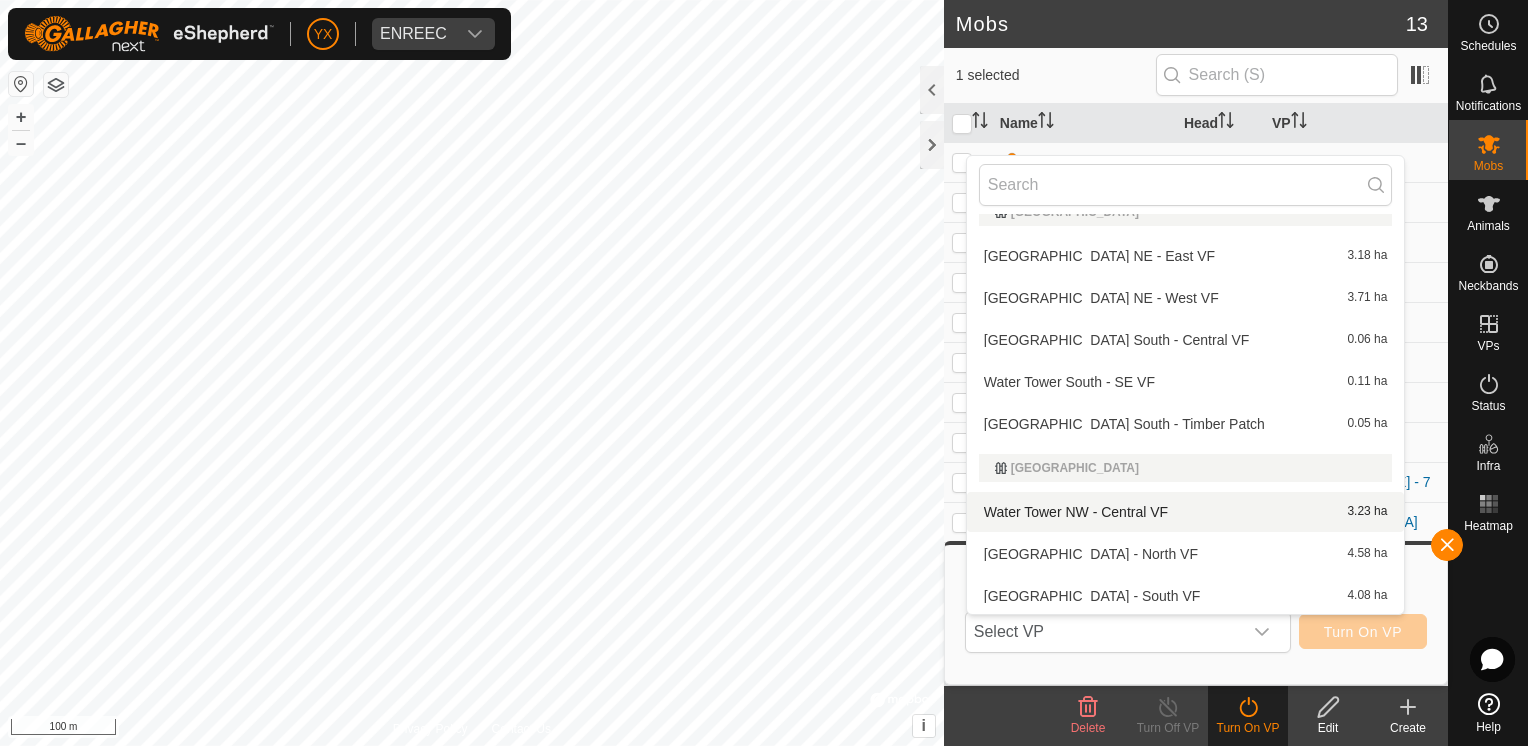 scroll, scrollTop: 3226, scrollLeft: 0, axis: vertical 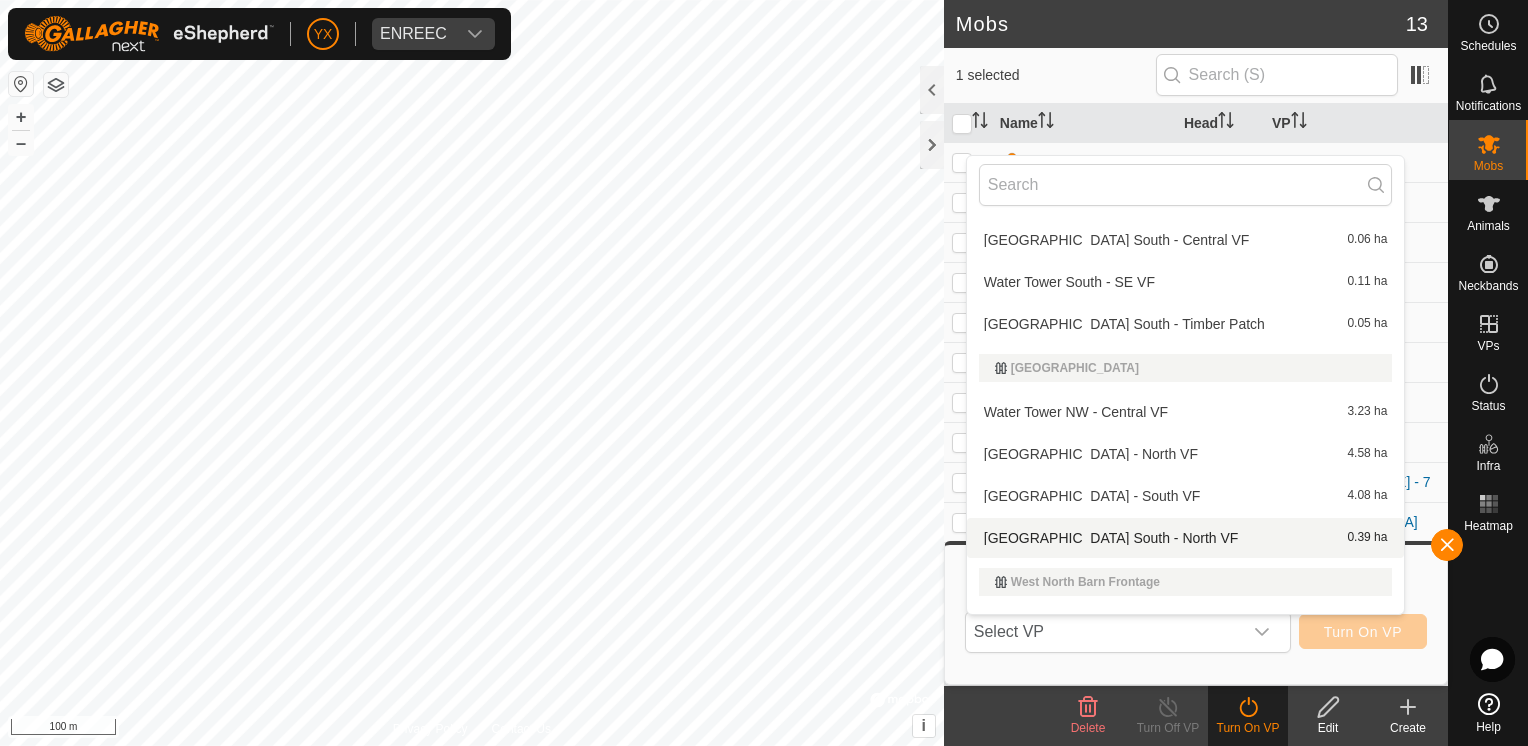 click on "[GEOGRAPHIC_DATA] South - North VF  0.39 ha" at bounding box center [1186, 538] 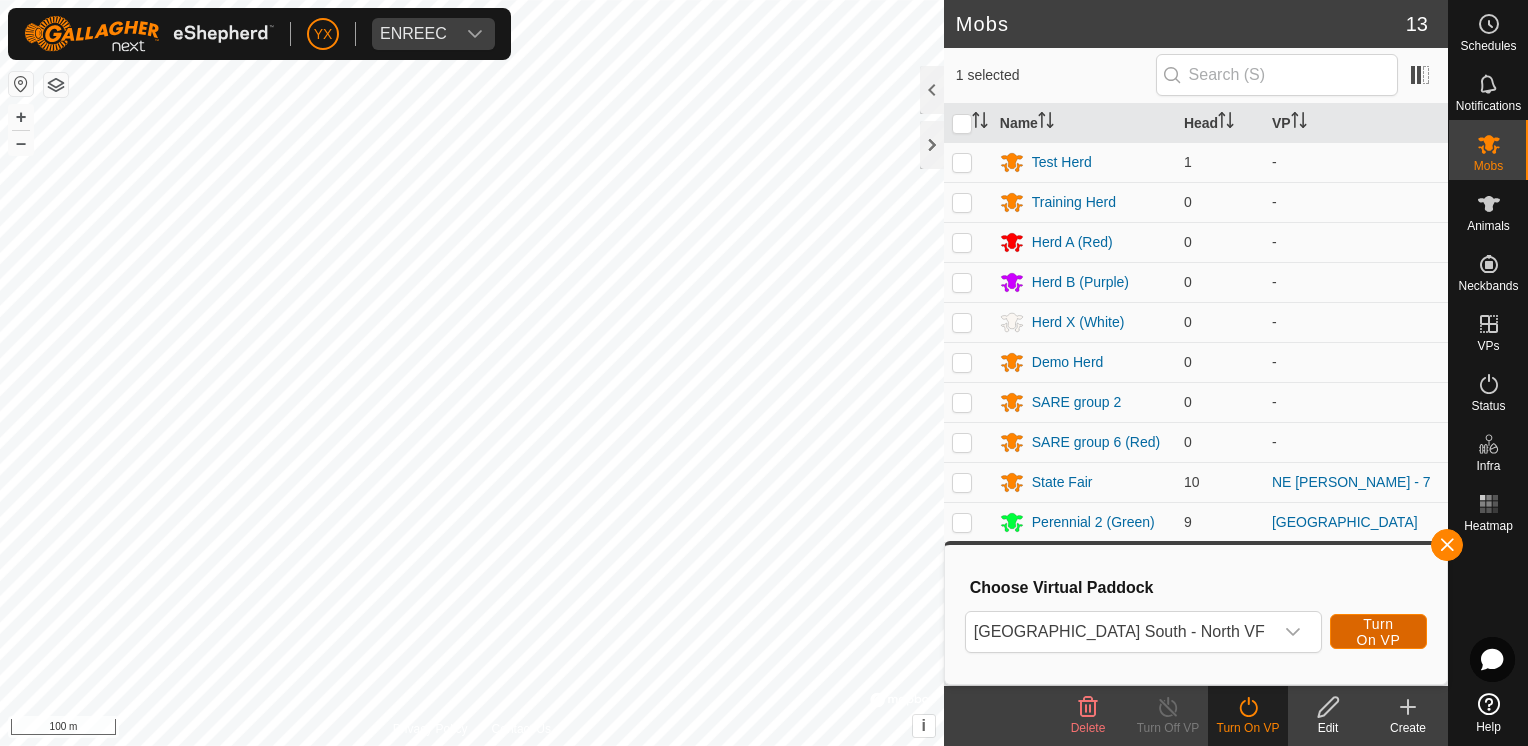 click on "Turn On VP" at bounding box center (1378, 632) 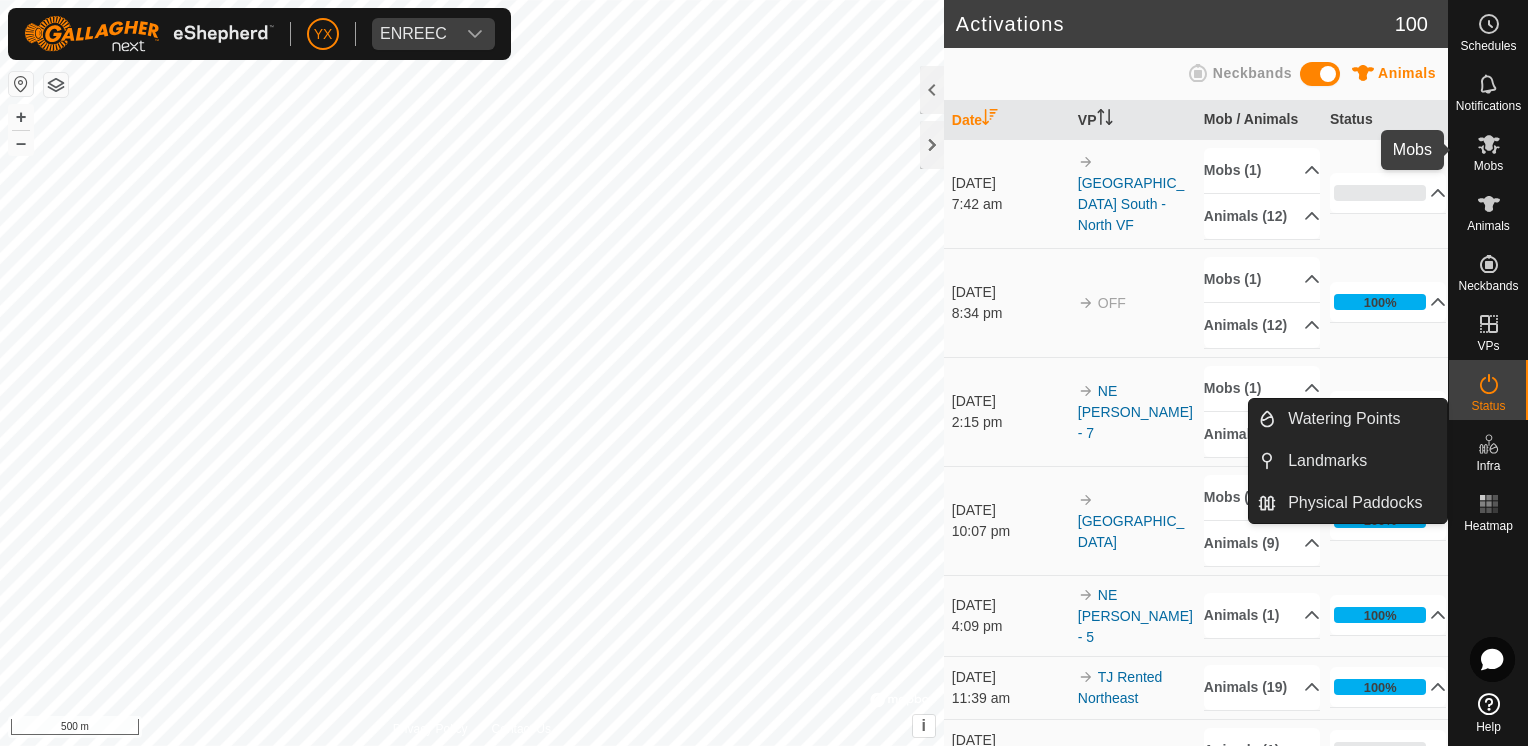 click on "Mobs" at bounding box center [1488, 150] 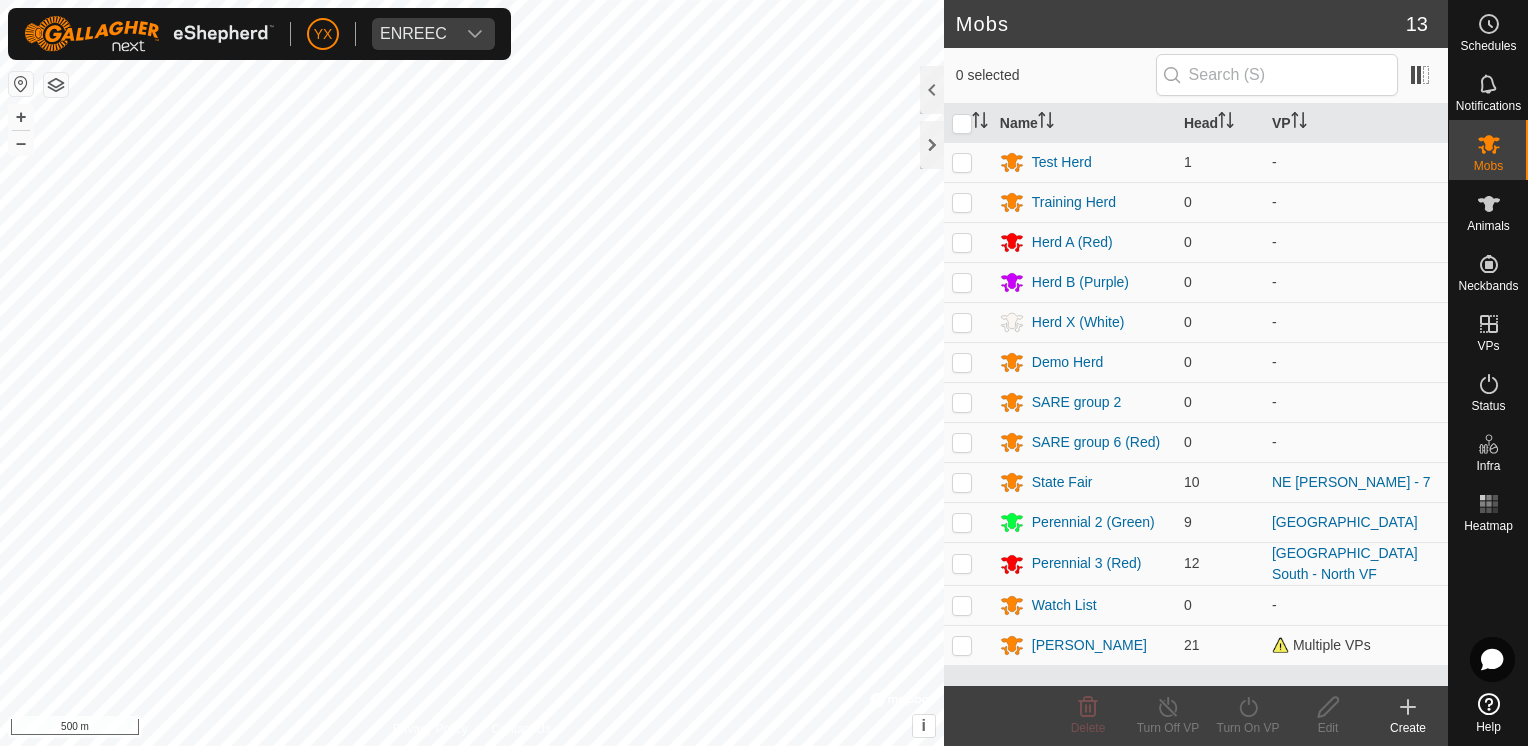 click at bounding box center (962, 522) 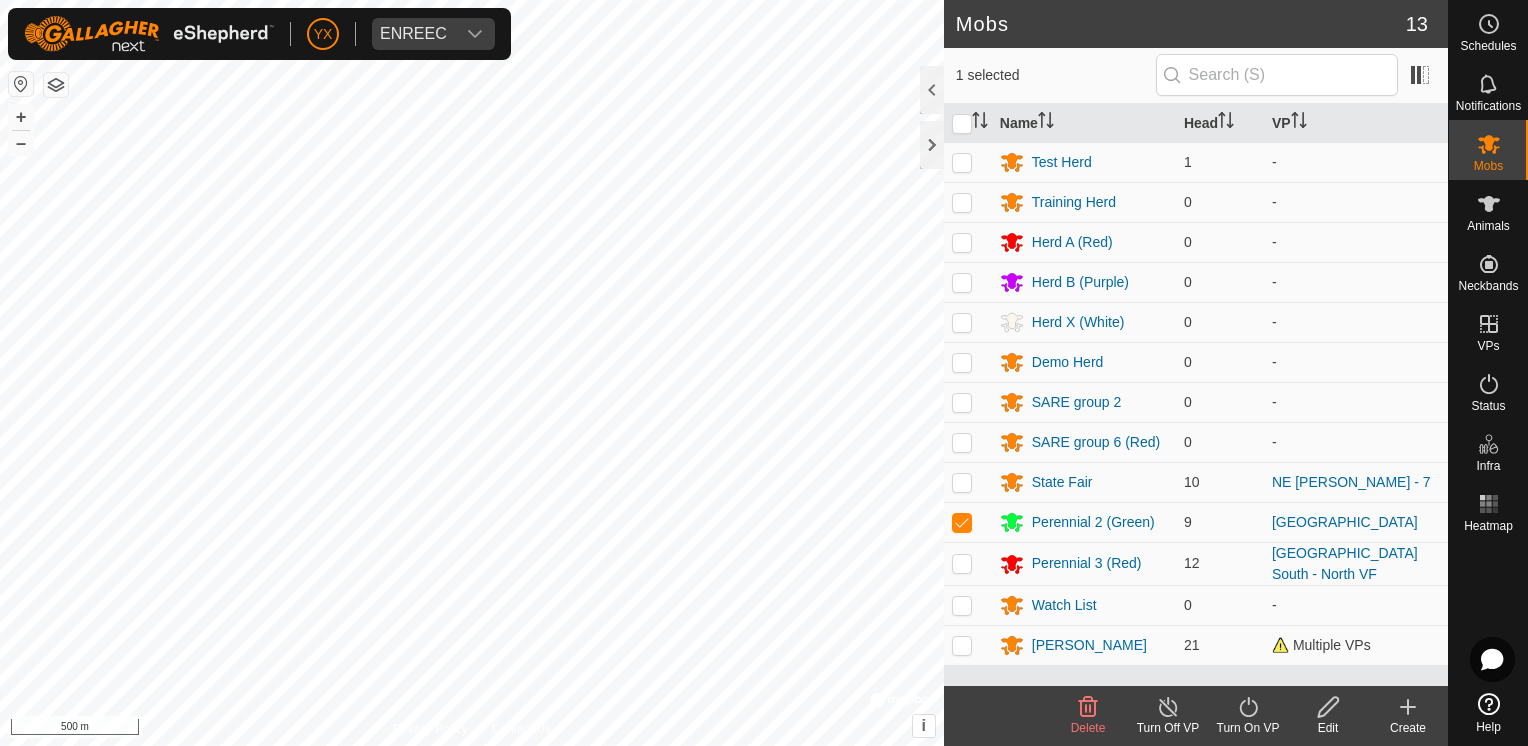 click on "YX ENREEC Schedules Notifications Mobs Animals Neckbands VPs Status Infra Heatmap Help Mobs 13  1 selected   Name   Head   VP  Test Herd 1  -  Training Herd 0  -  Herd A (Red) 0  -  Herd B (Purple) 0  -  Herd X (White) 0  -  Demo Herd 0  -  SARE group 2 0  -  SARE group 6 (Red) 0  -  State Fair 10 NE [PERSON_NAME] - 7 Perennial 2 (Green) 9 [GEOGRAPHIC_DATA] West - East VF Perennial 3 (Red) 12 Water Tower South - North VF Watch List 0  -  [PERSON_NAME] 21 Multiple VPs Delete  Turn Off VP   Turn On VP   Edit   Create  Privacy Policy Contact Us
marker-collar
1897780101
Test Herd
- + – ⇧ i ©  Mapbox , ©  OpenStreetMap ,  Improve this map 500 m" at bounding box center [764, 373] 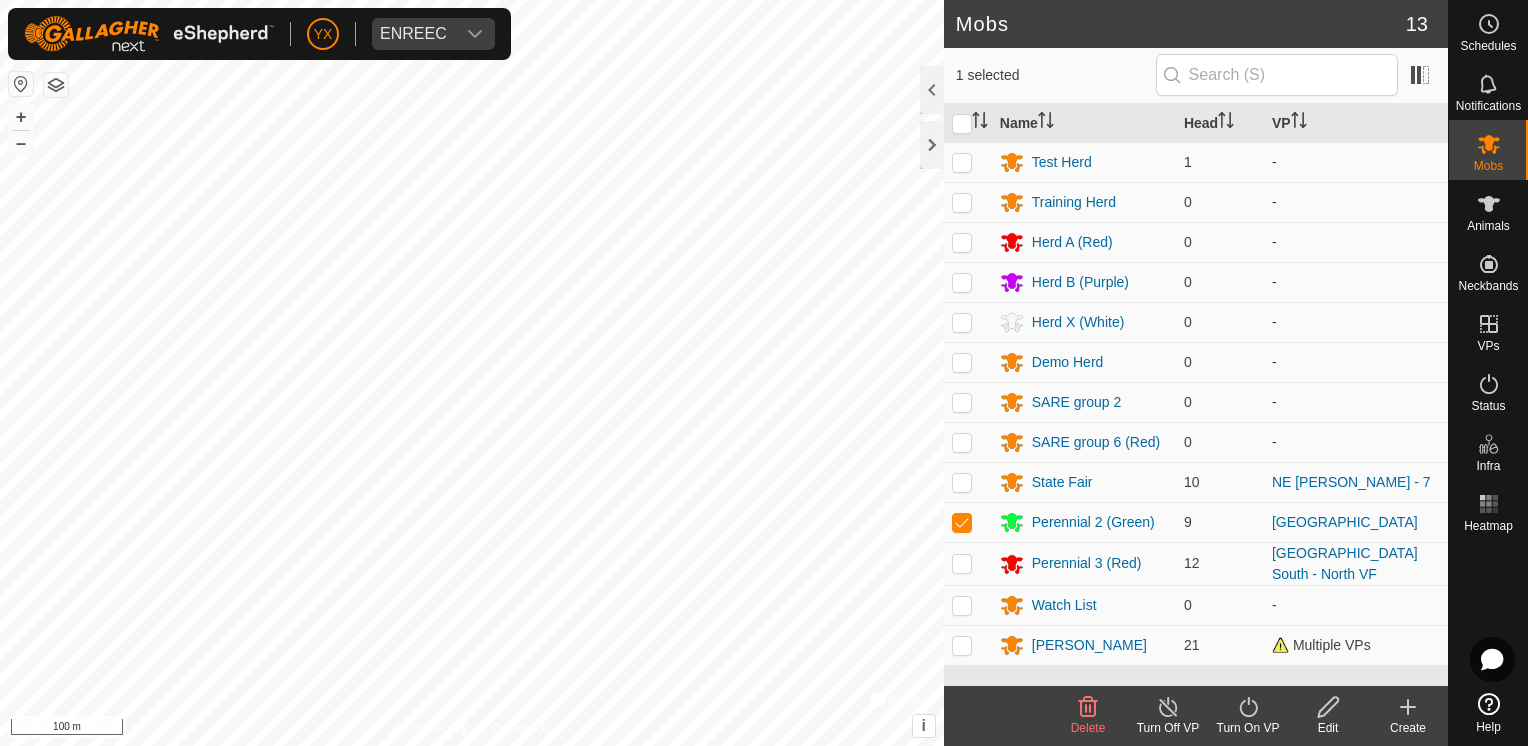 click on "Perennial 2 (Green)" at bounding box center (1093, 522) 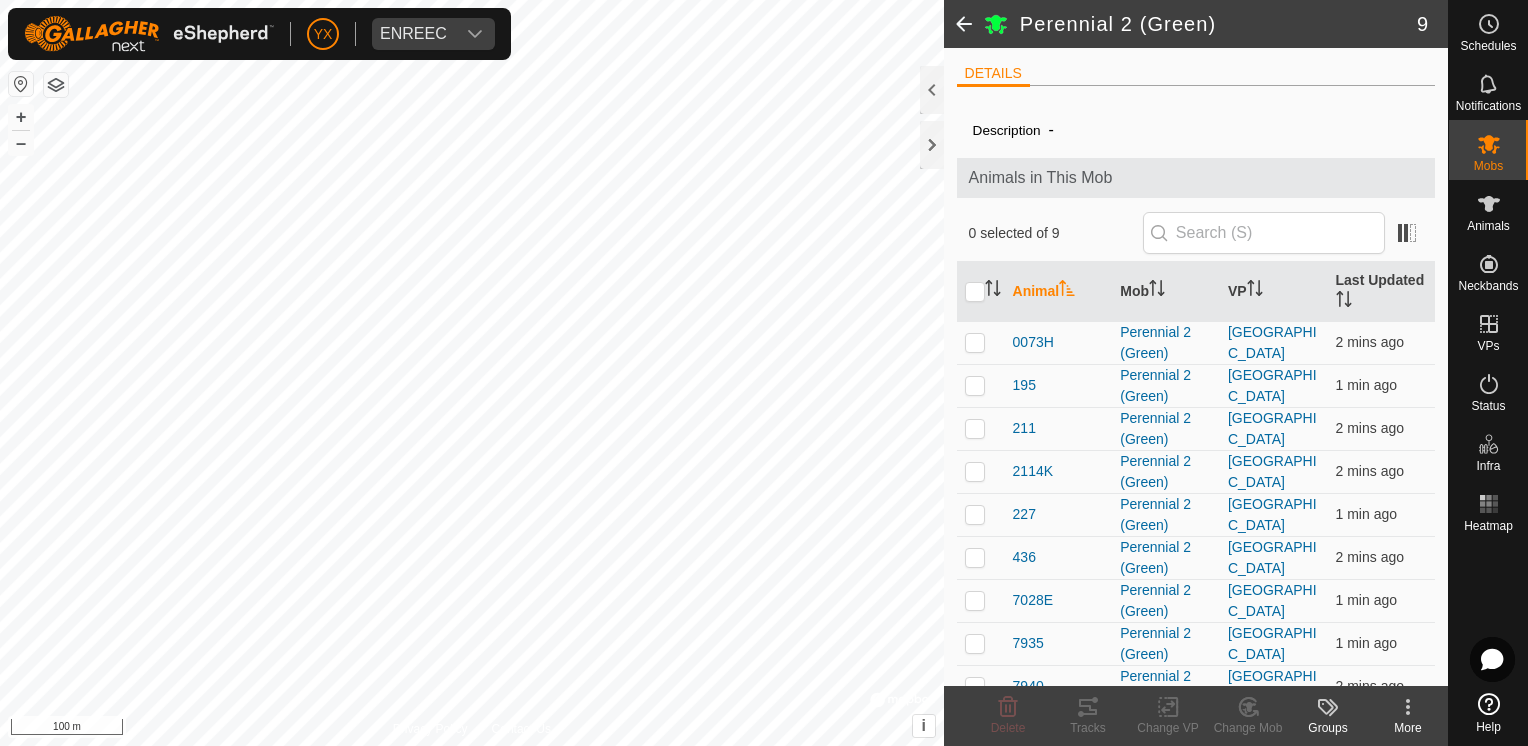 click at bounding box center [981, 292] 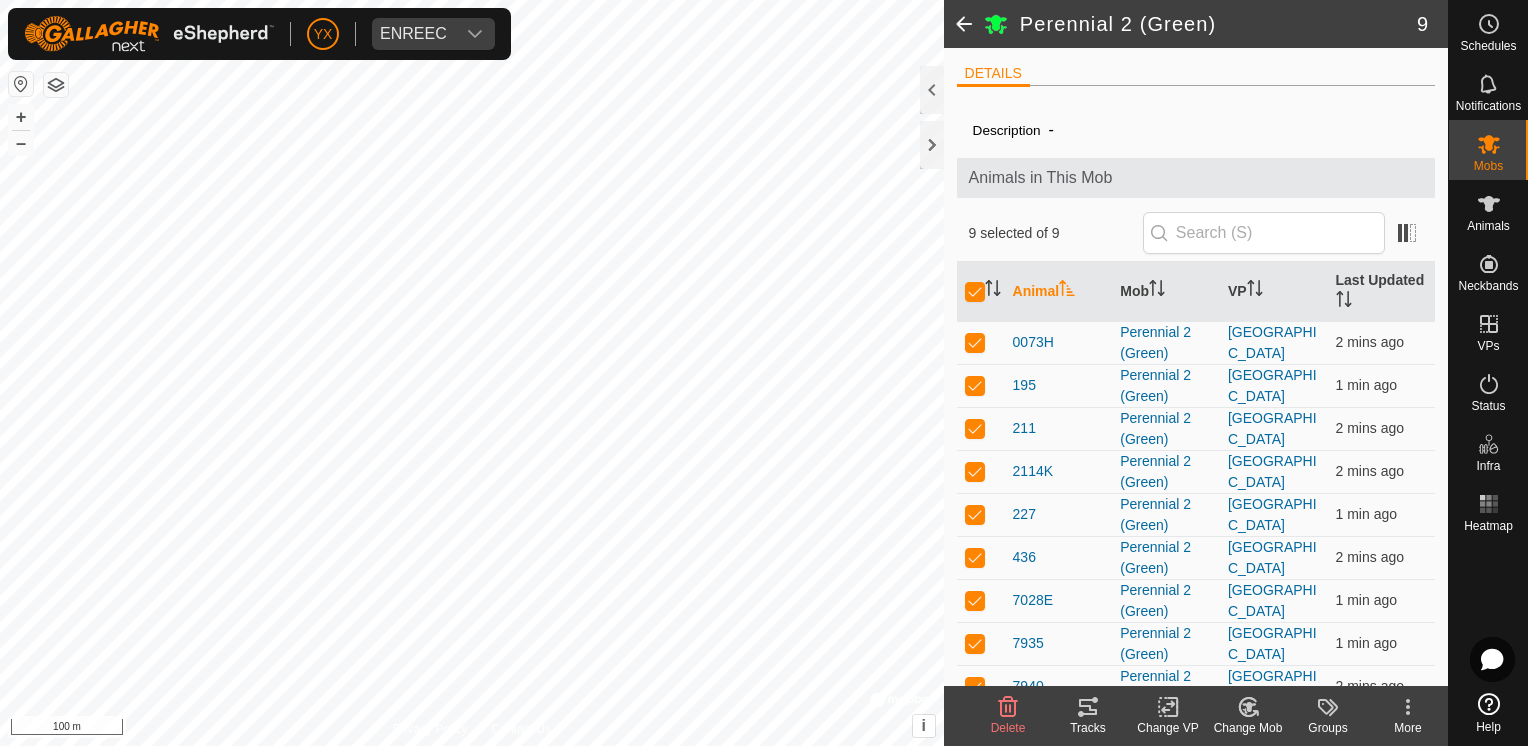 click 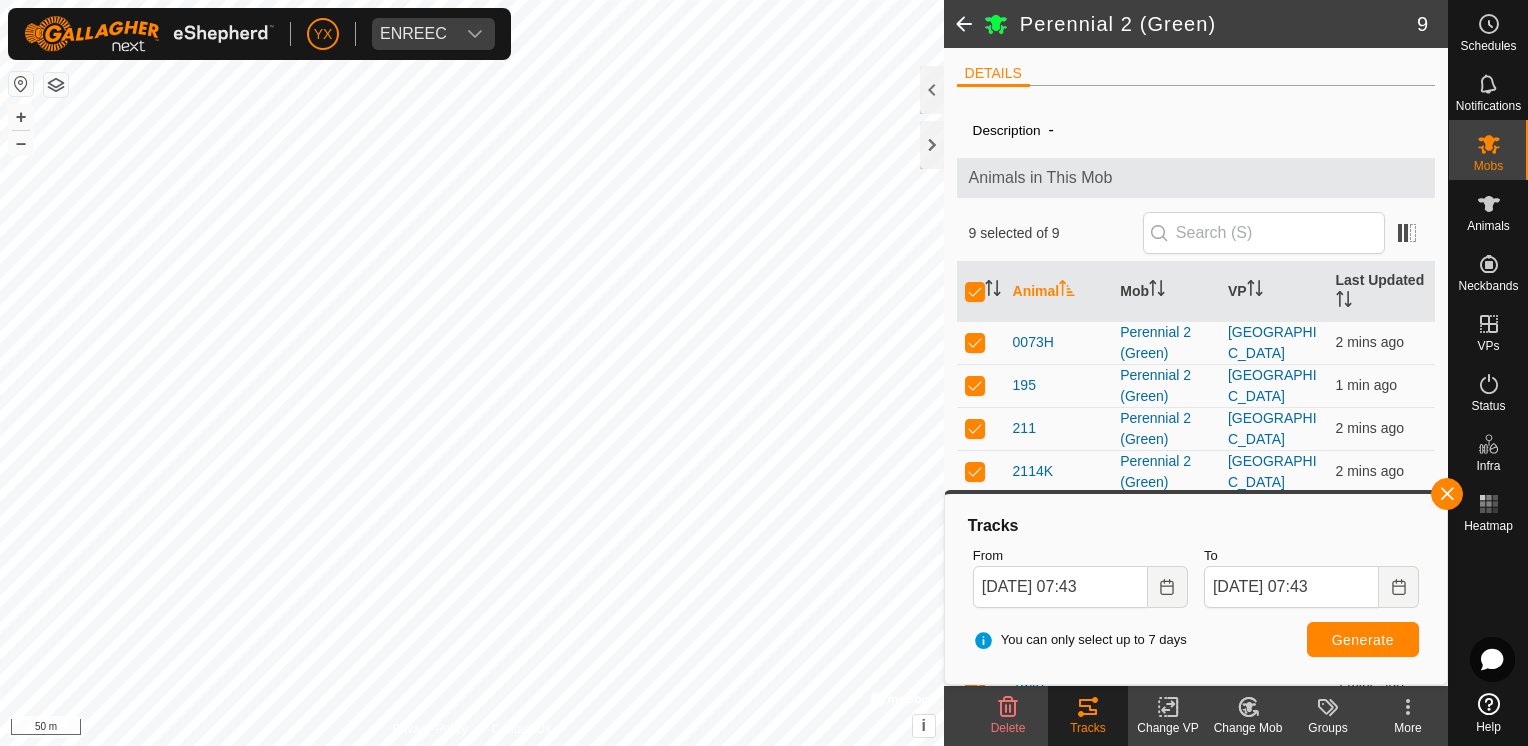 click 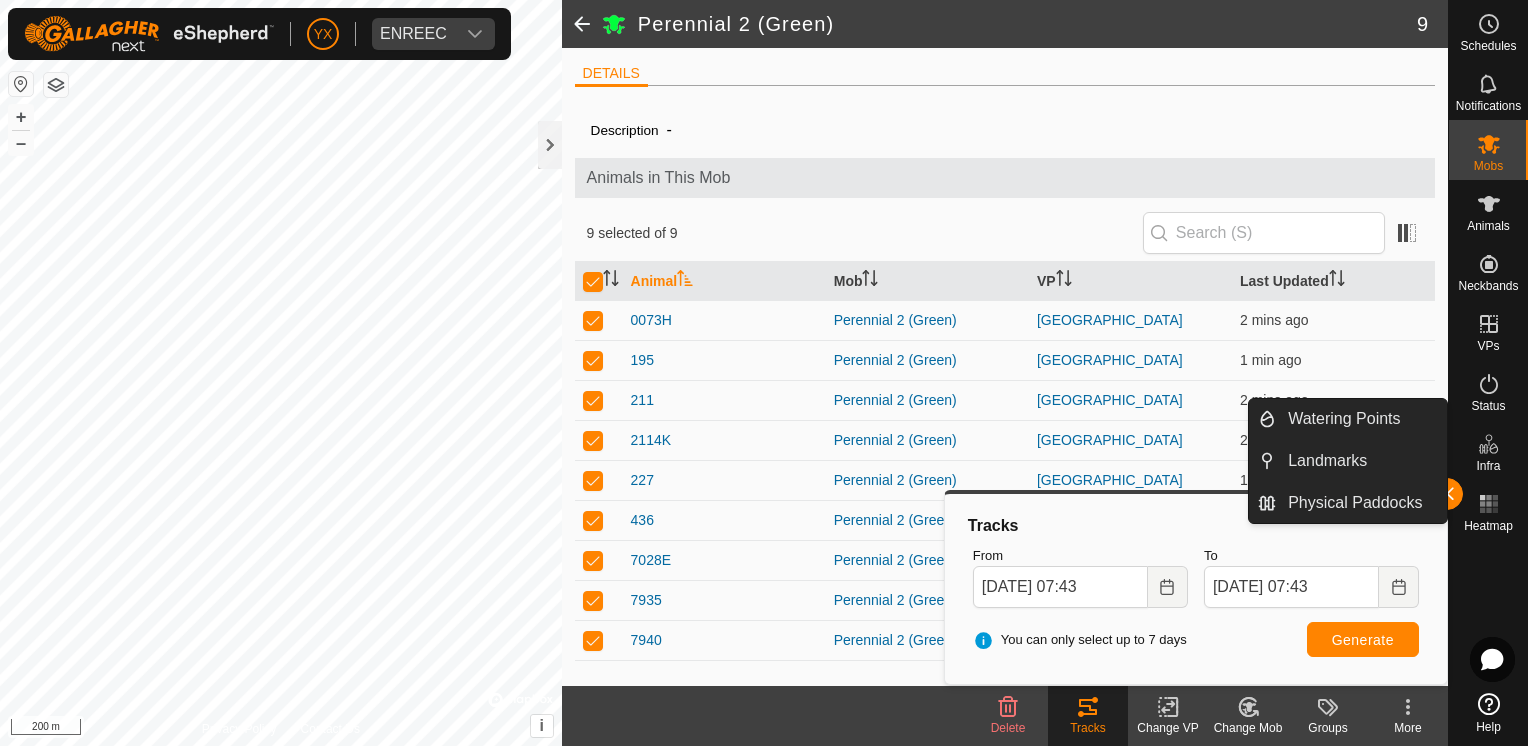 click on "Physical Paddocks" at bounding box center [1361, 503] 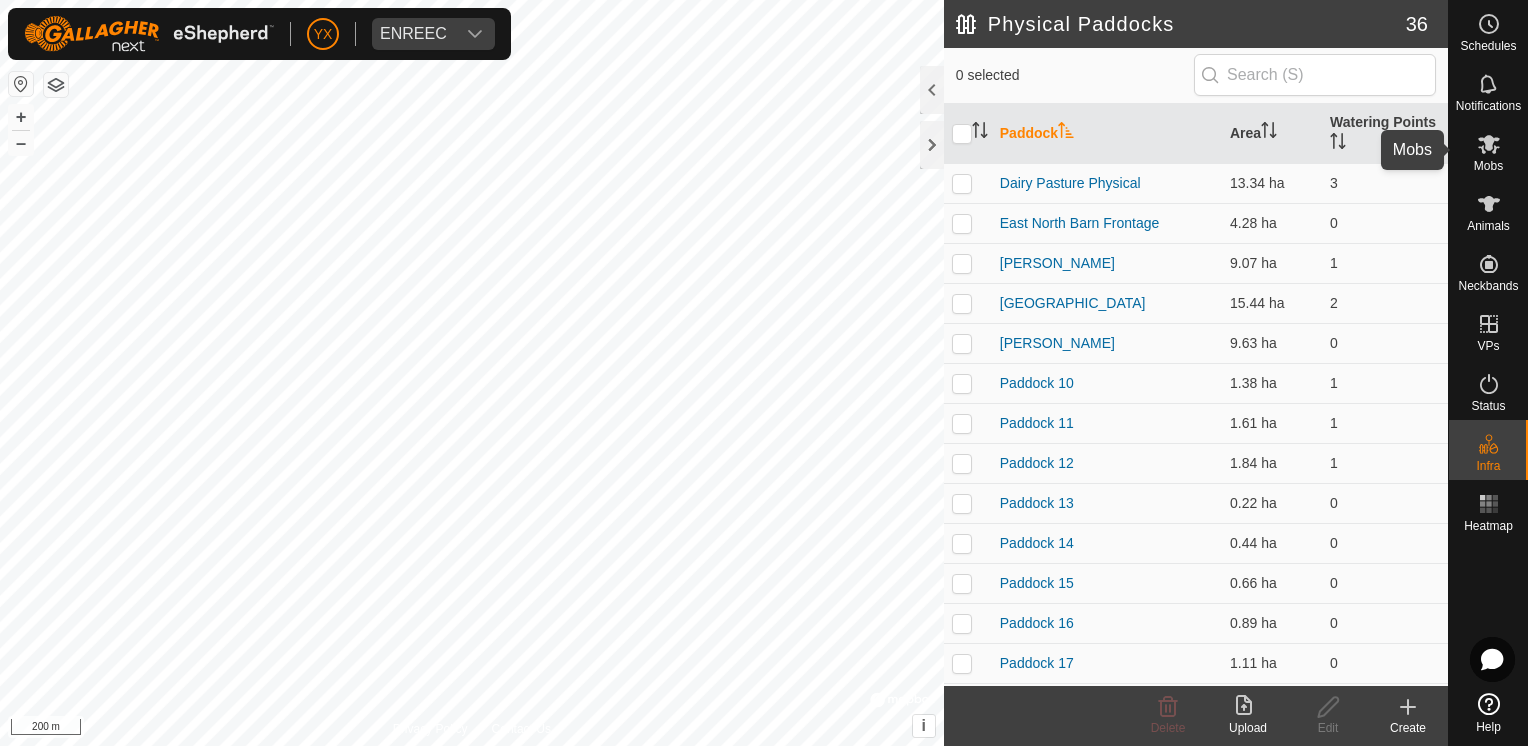 click at bounding box center [1489, 144] 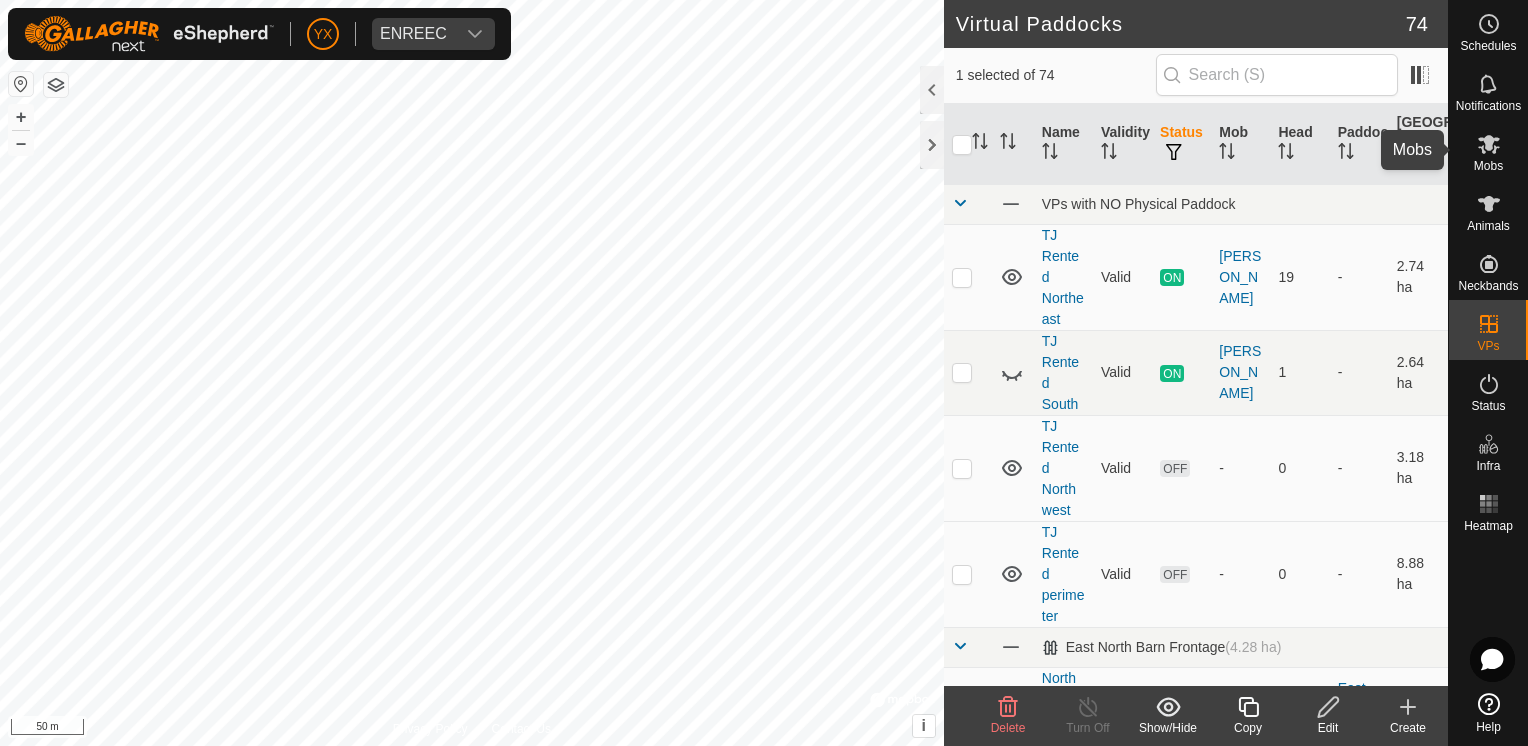 click 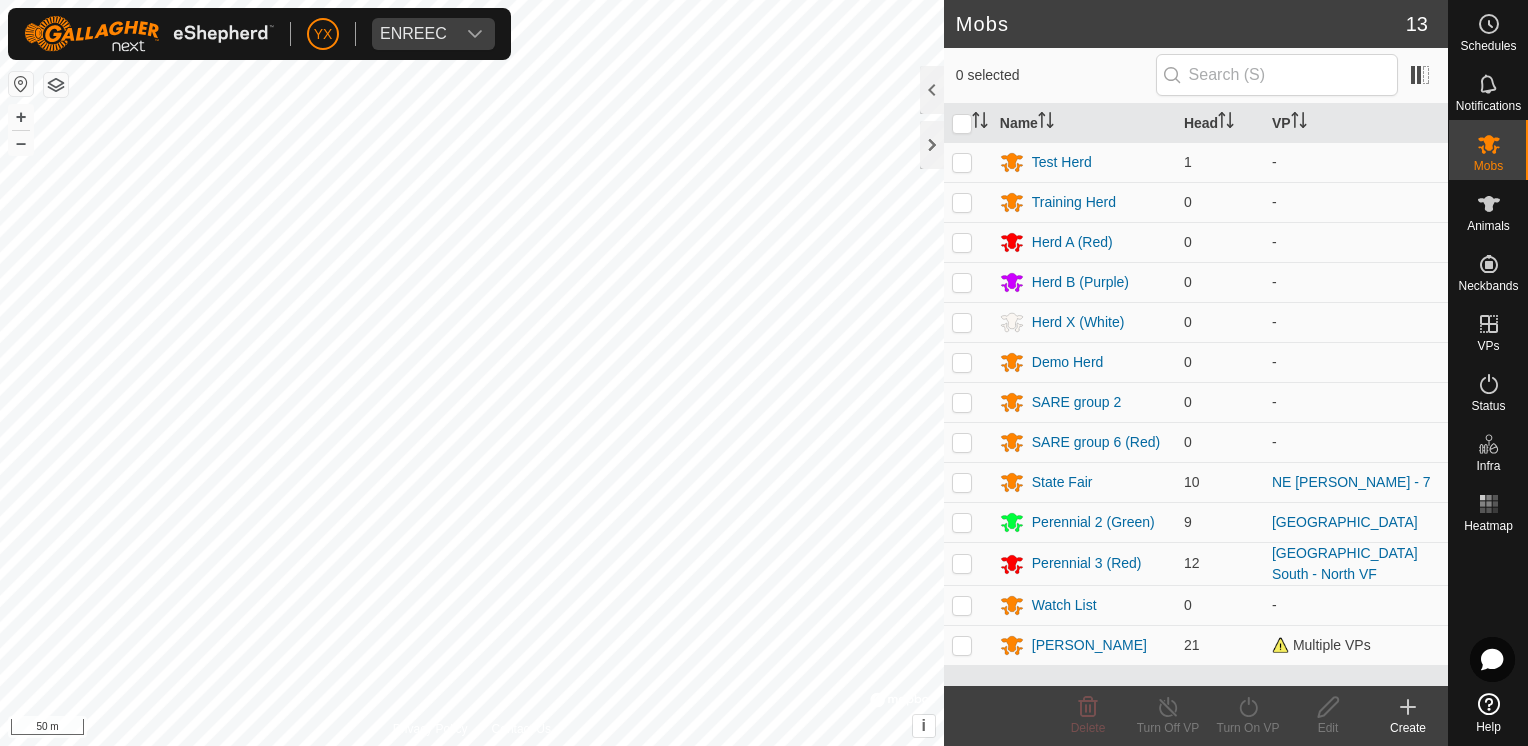 click on "Perennial 2 (Green)" at bounding box center [1093, 522] 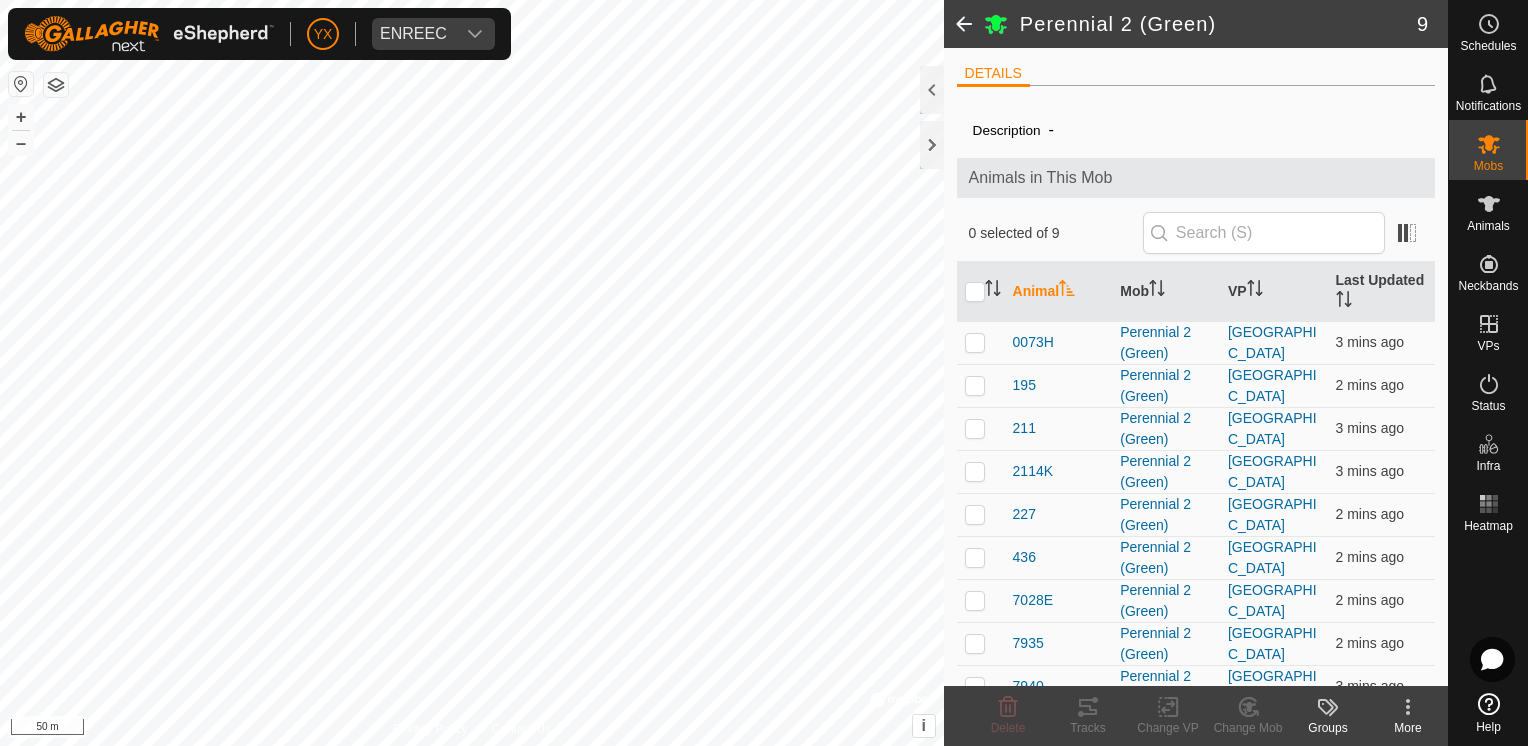 click at bounding box center (975, 292) 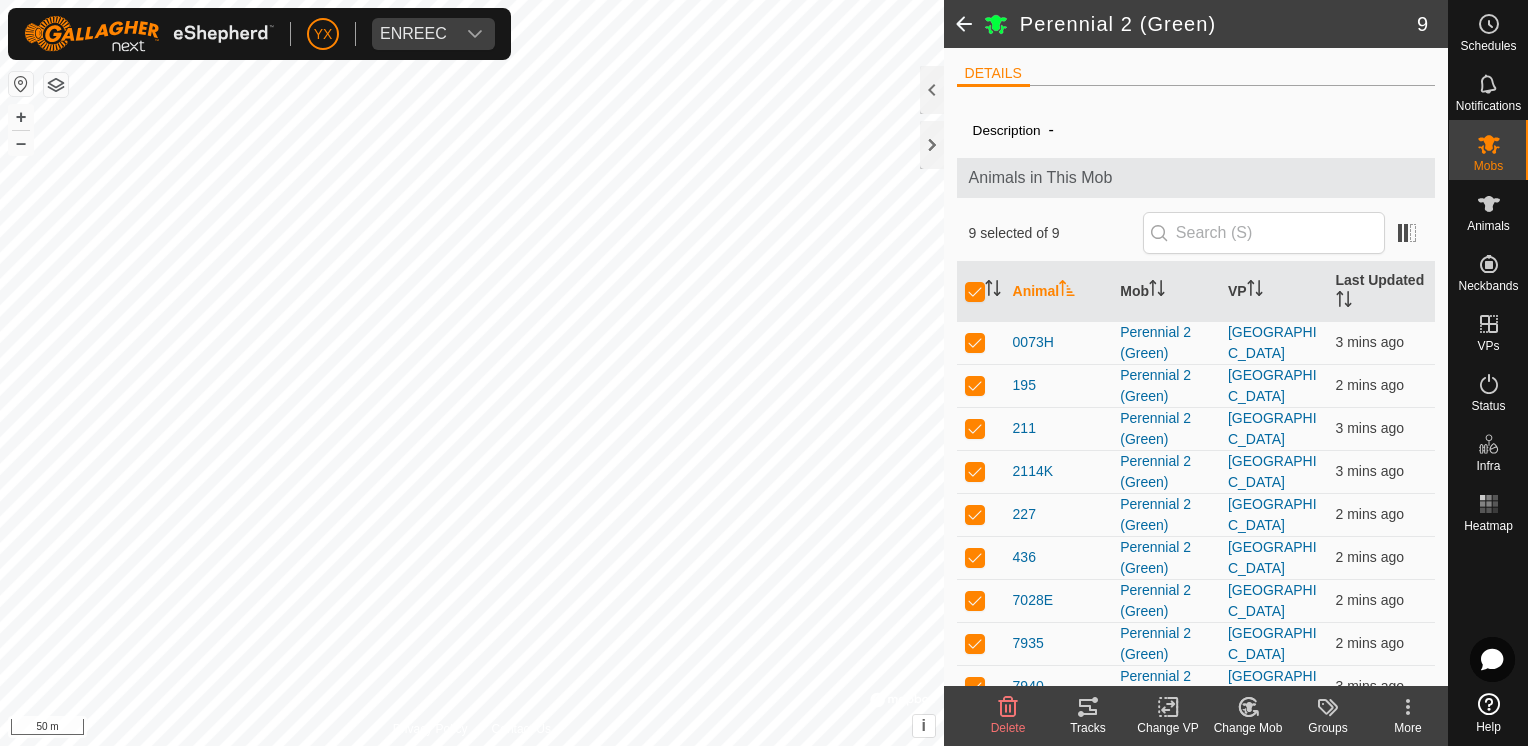 click on "Change VP" 